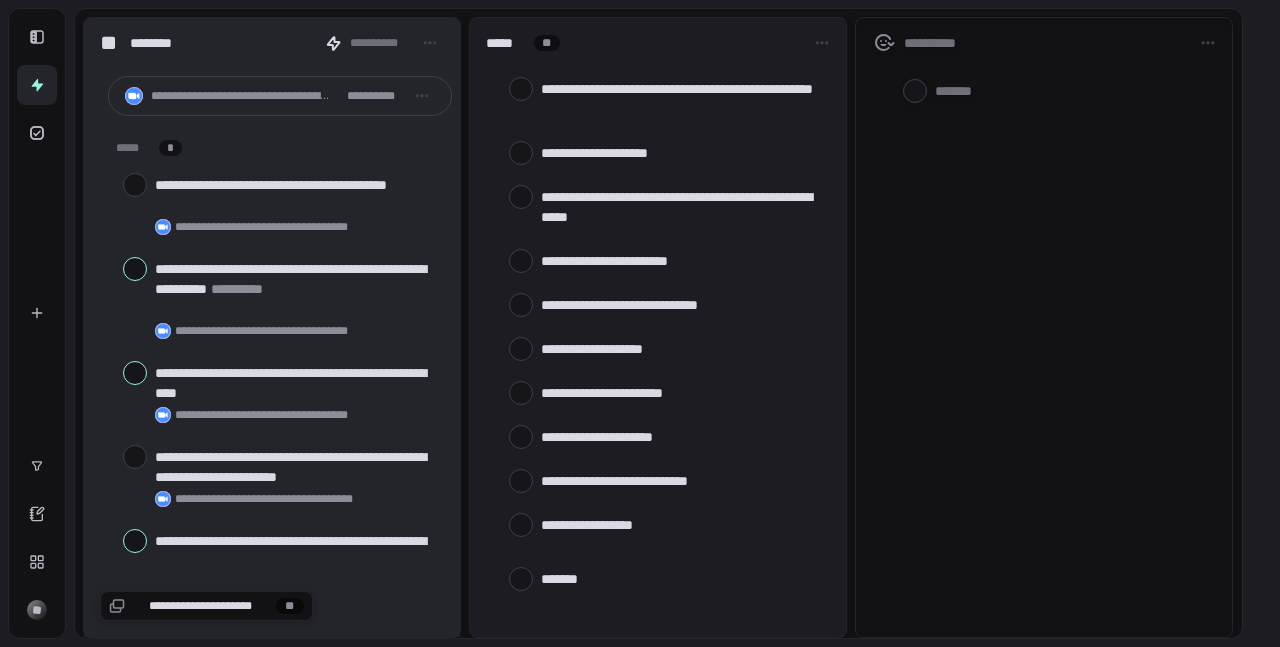 scroll, scrollTop: 0, scrollLeft: 0, axis: both 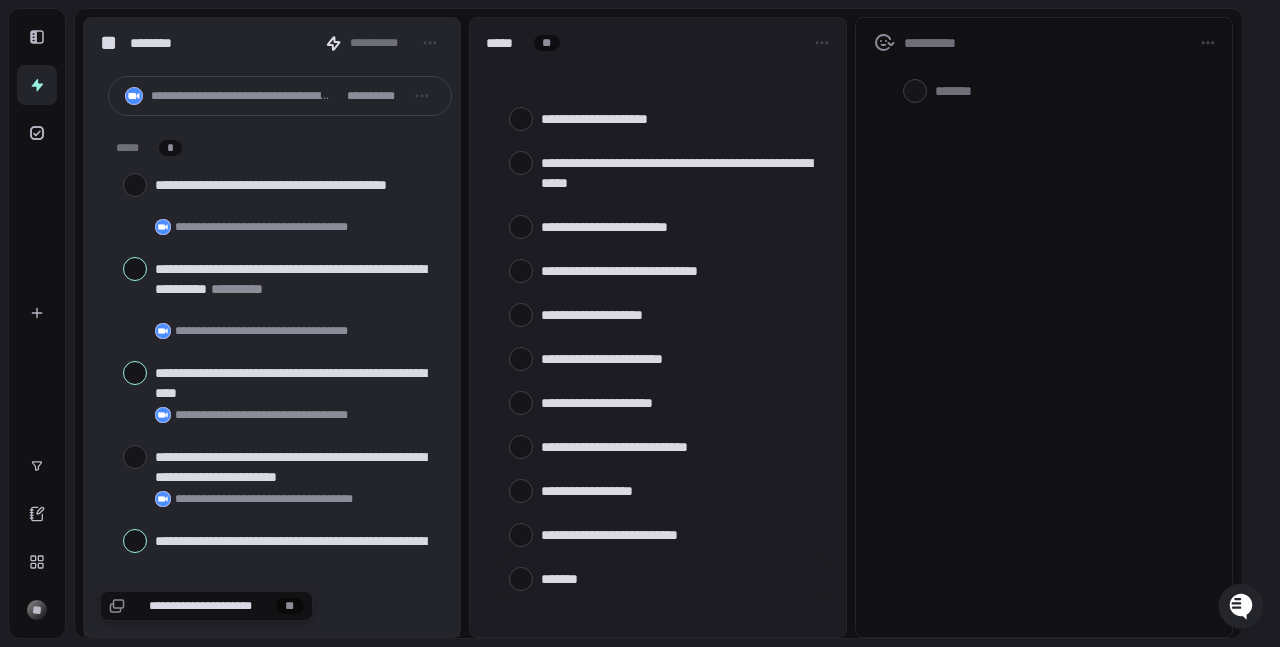 click at bounding box center [681, 578] 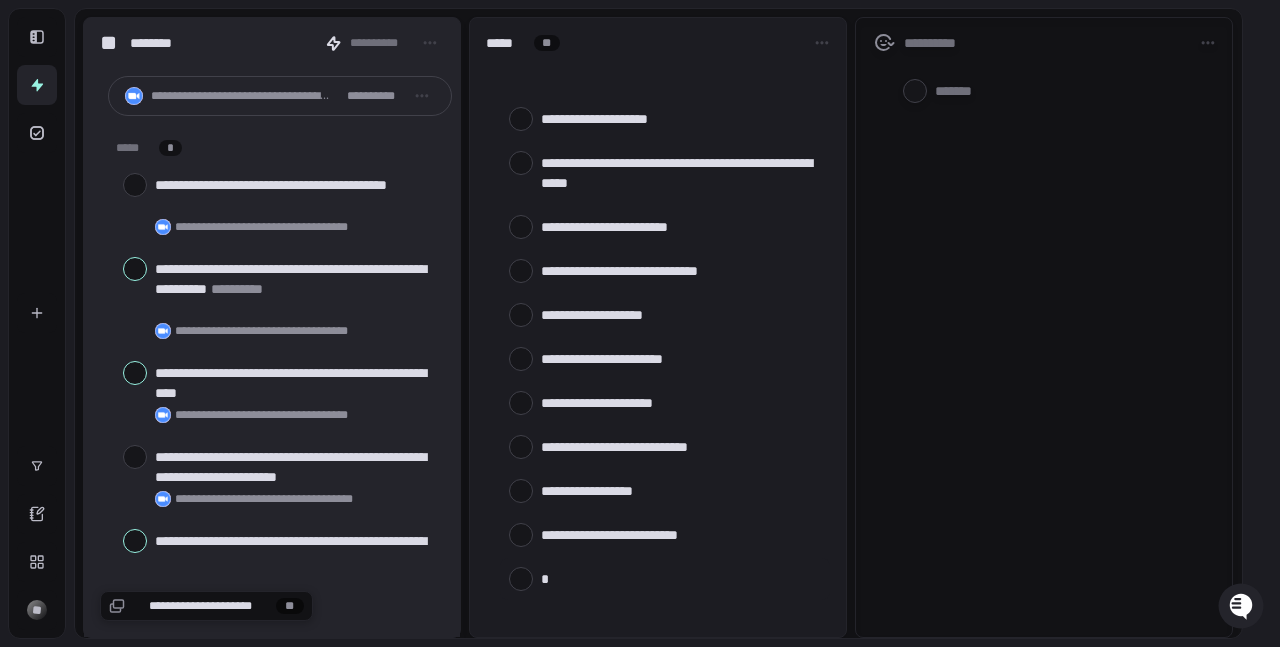 type on "**" 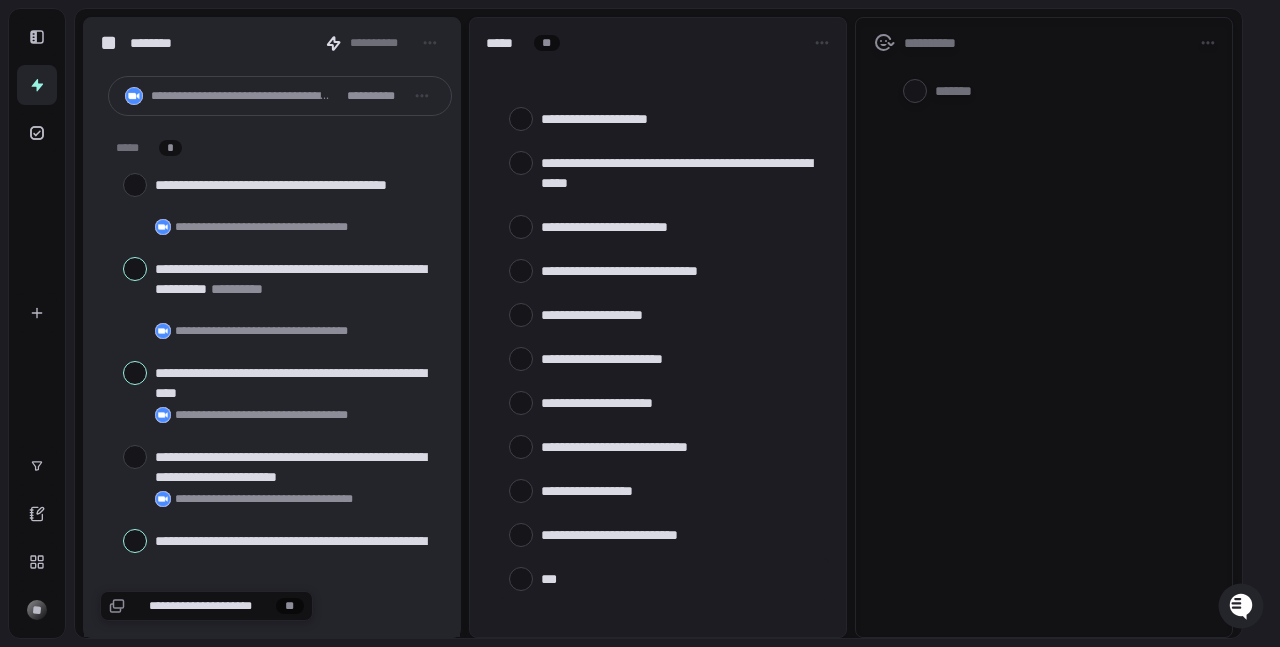 type on "****" 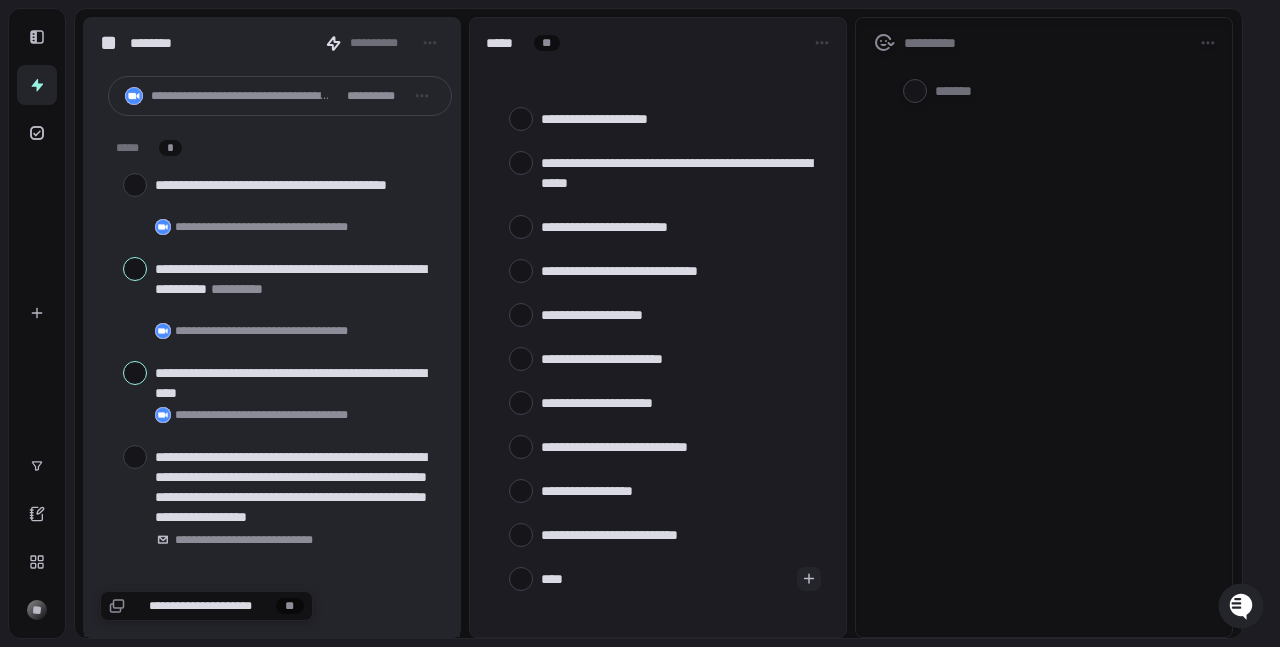type on "*" 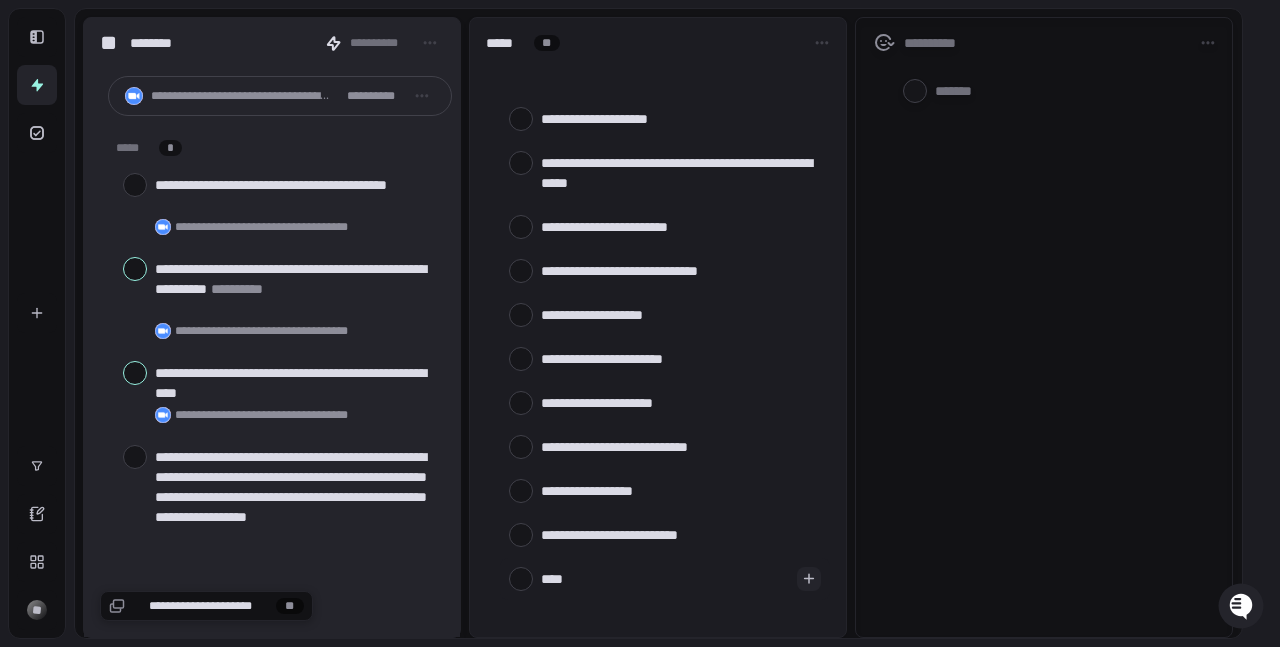 type on "*****" 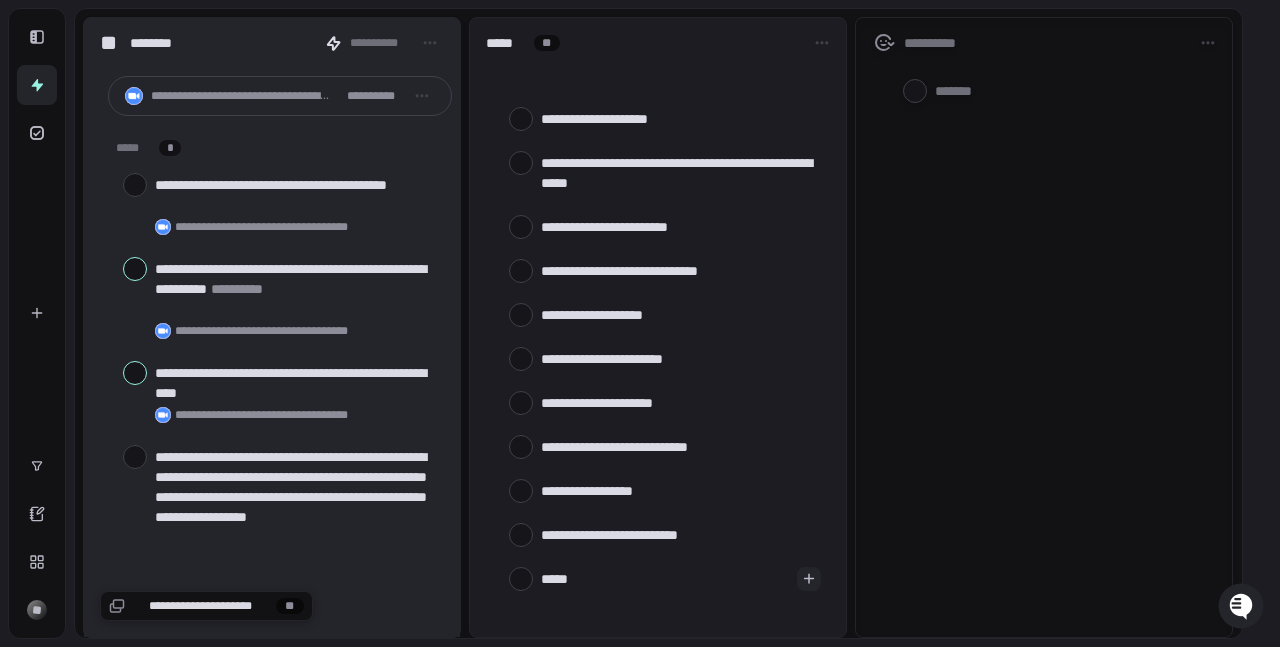 type on "******" 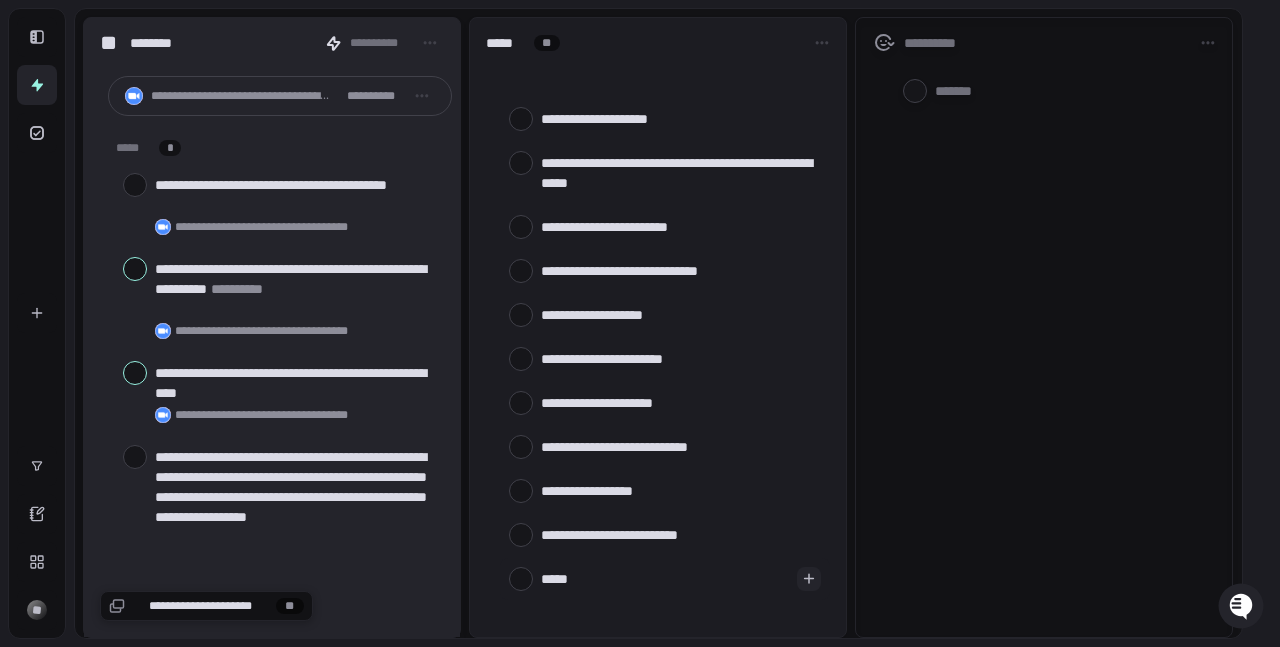 type on "*" 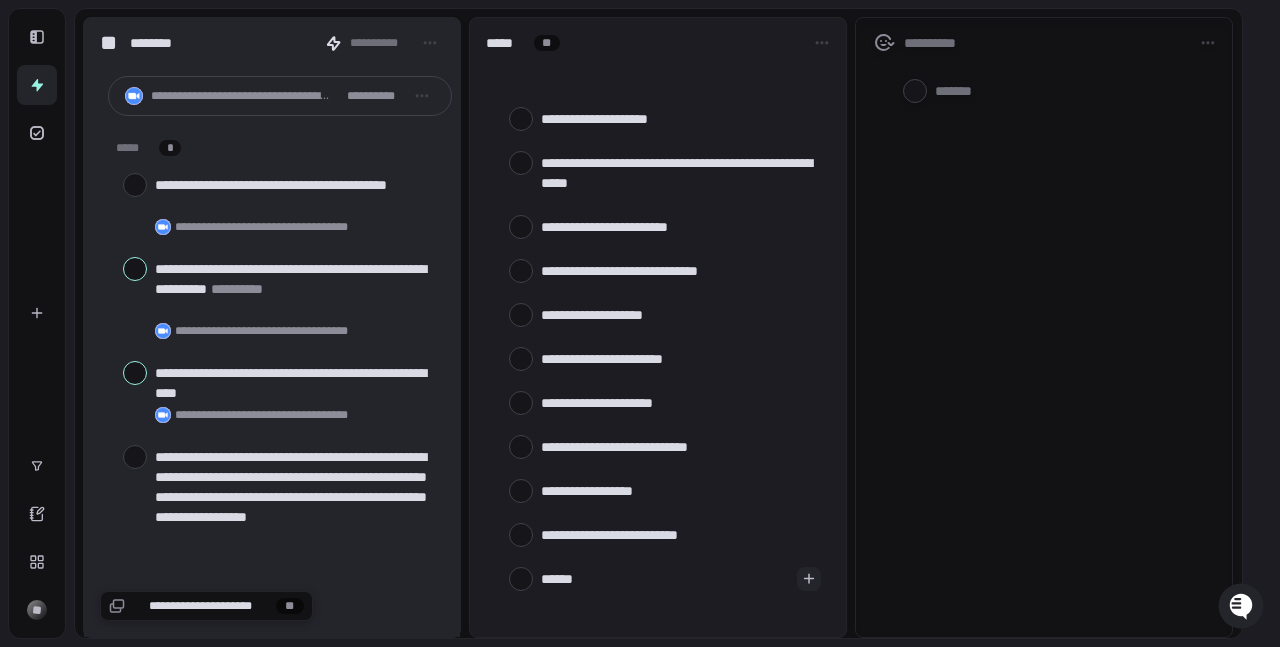 type on "*******" 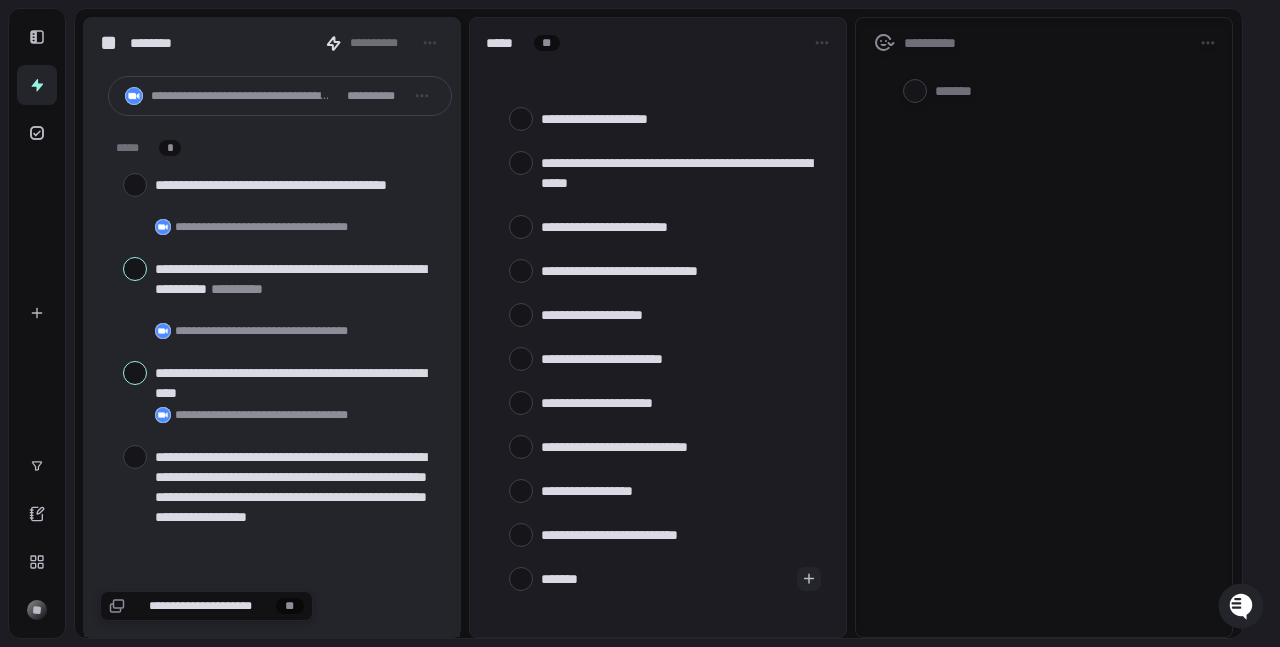 type on "*" 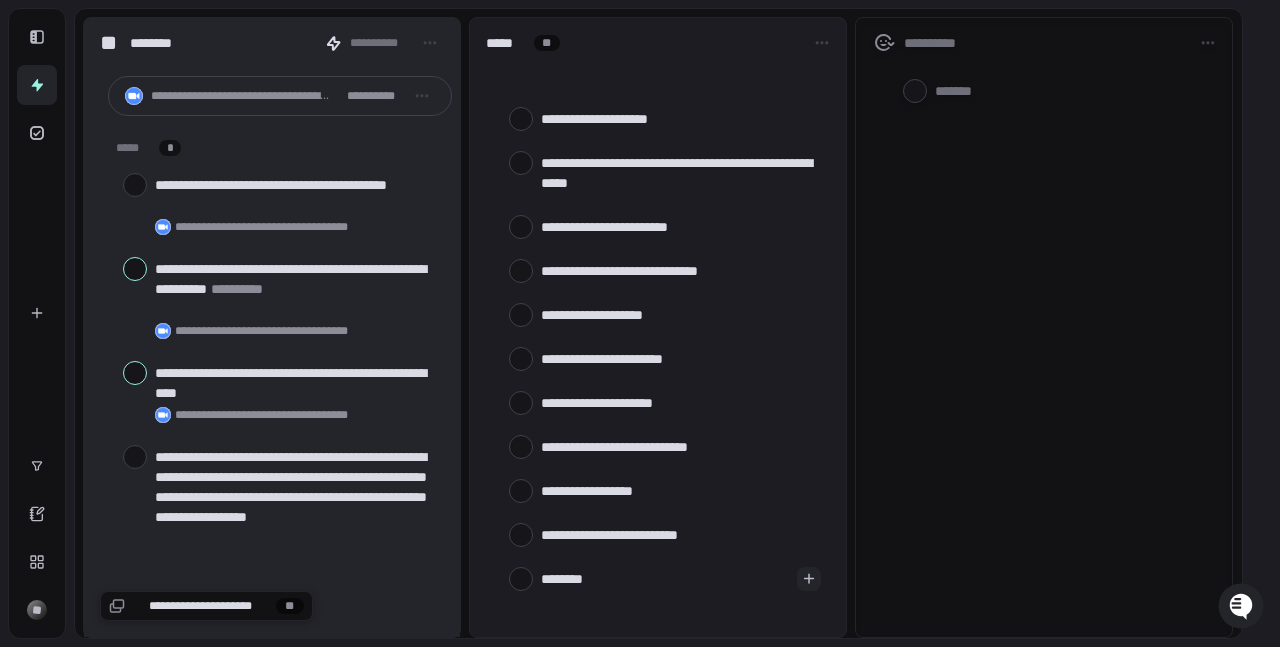type on "********" 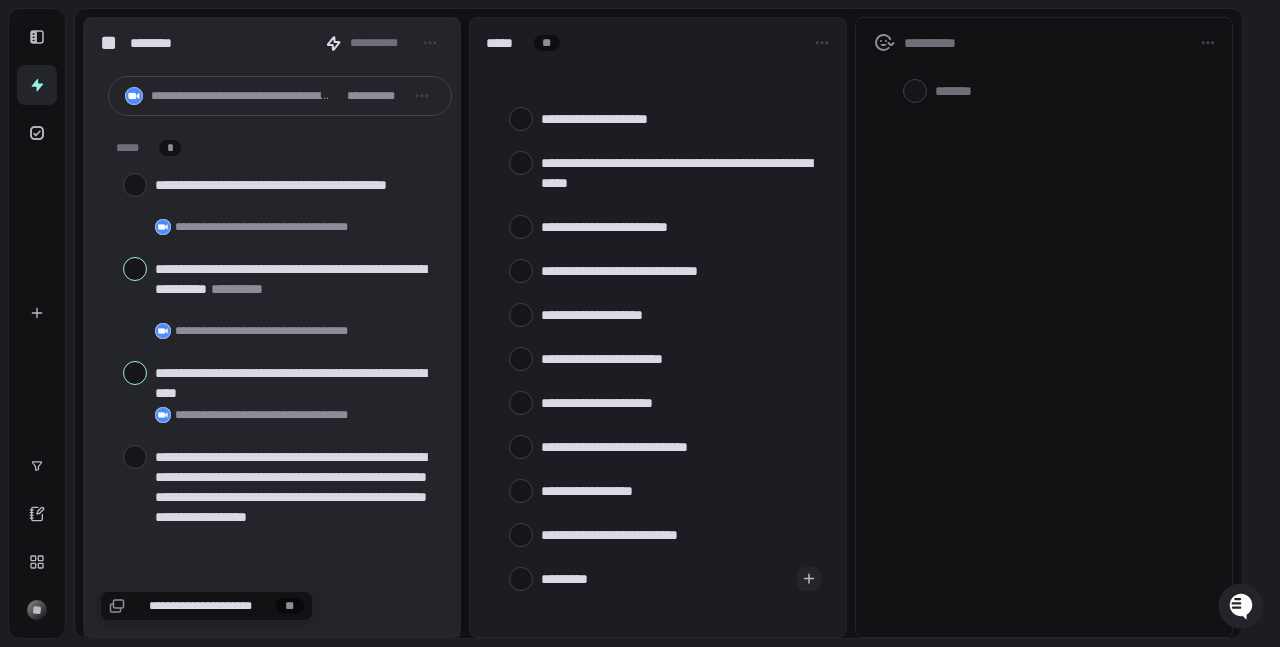 type on "**********" 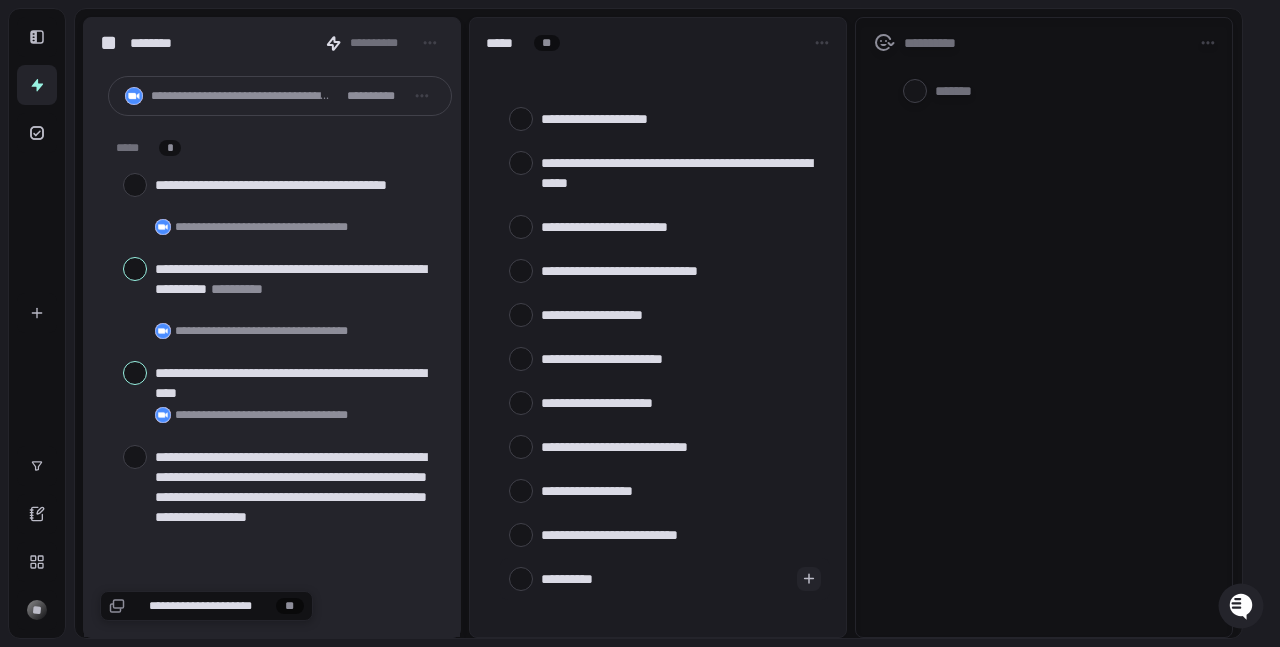 type on "**********" 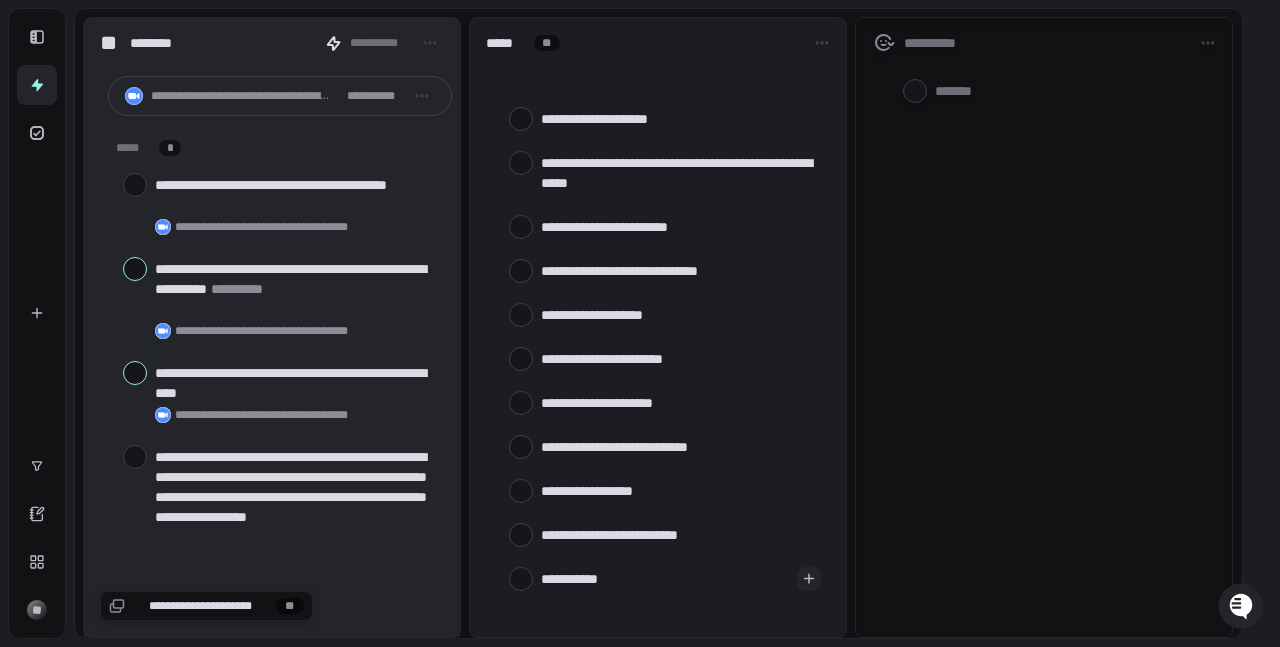 type on "**********" 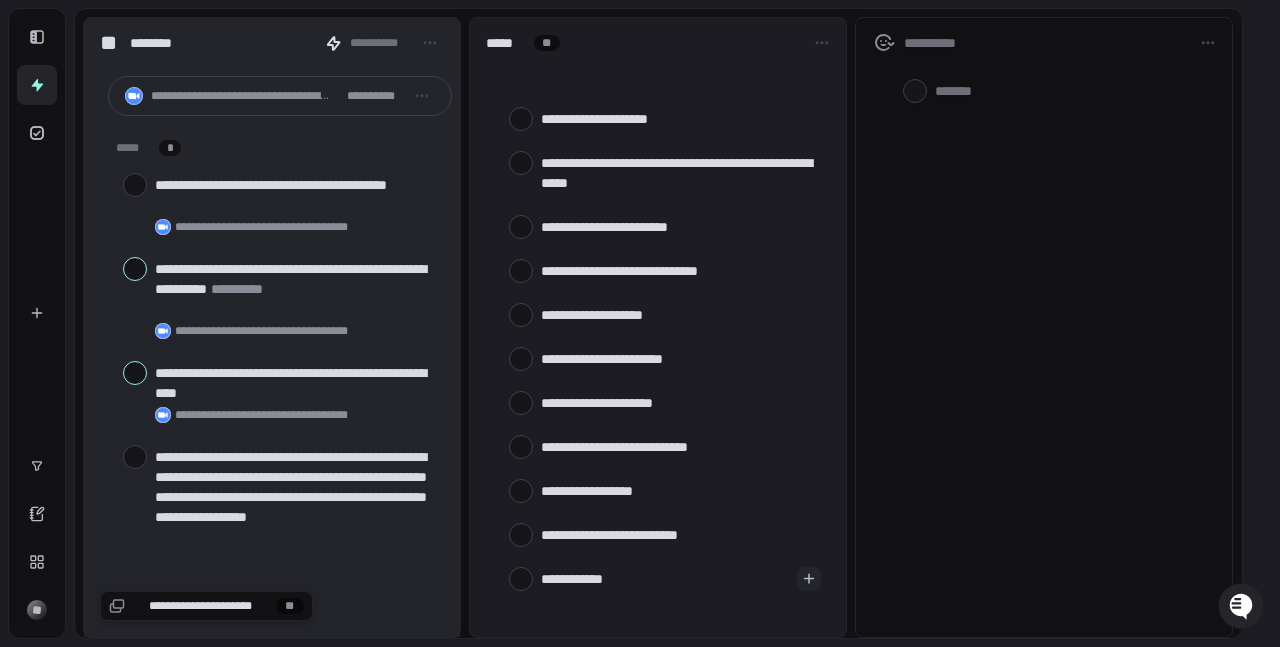type on "**********" 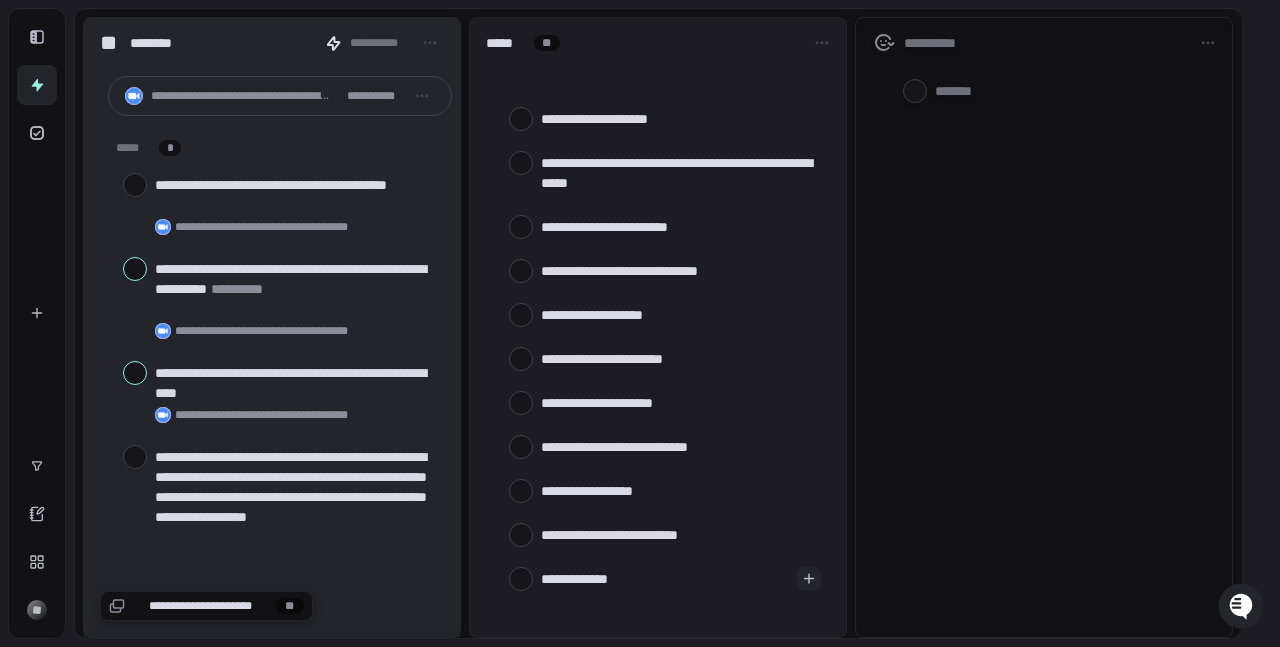 type on "*" 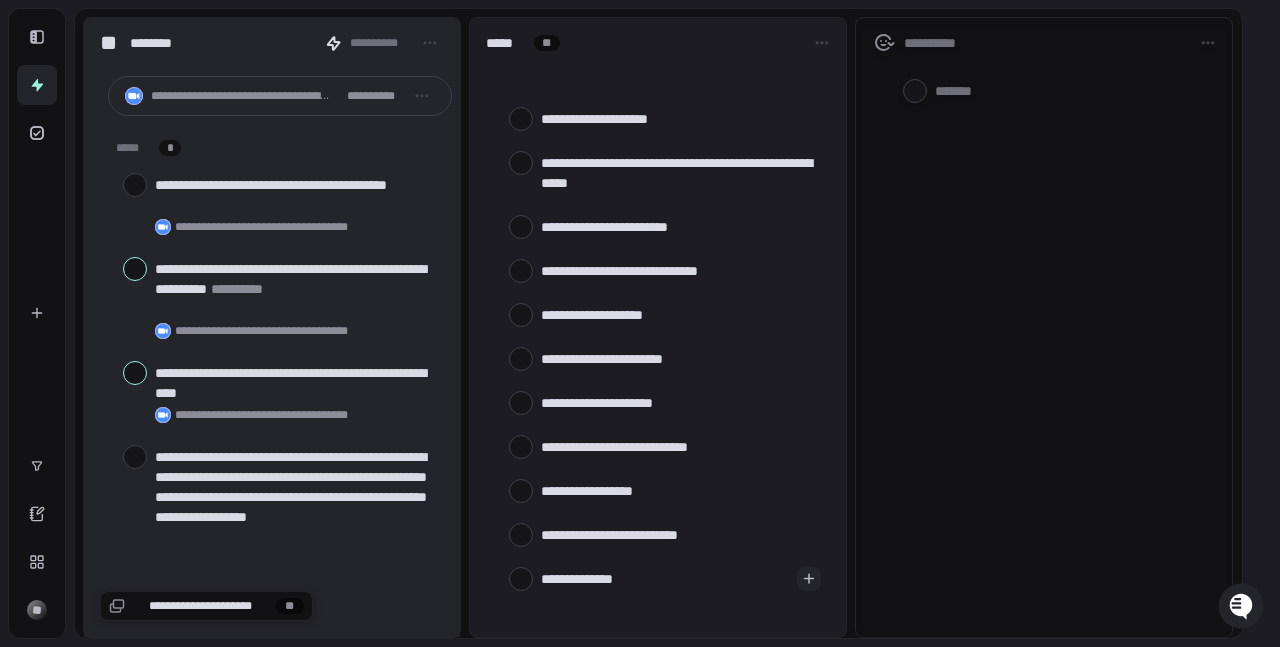 type on "**********" 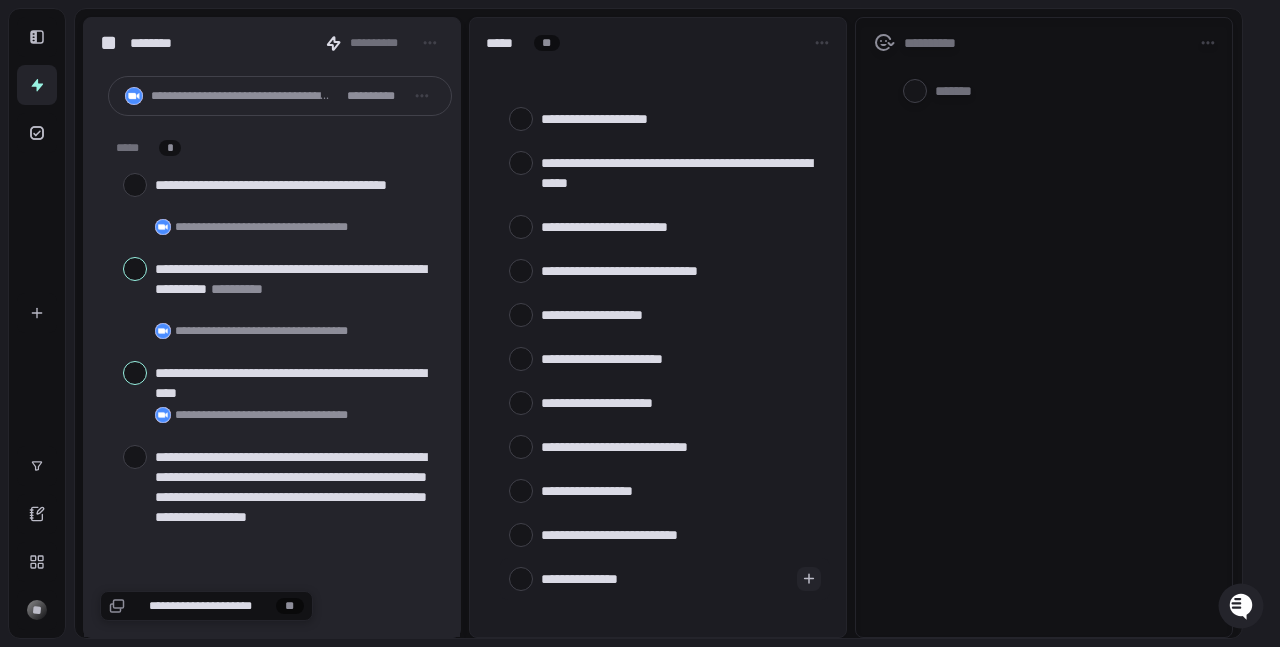 type on "**********" 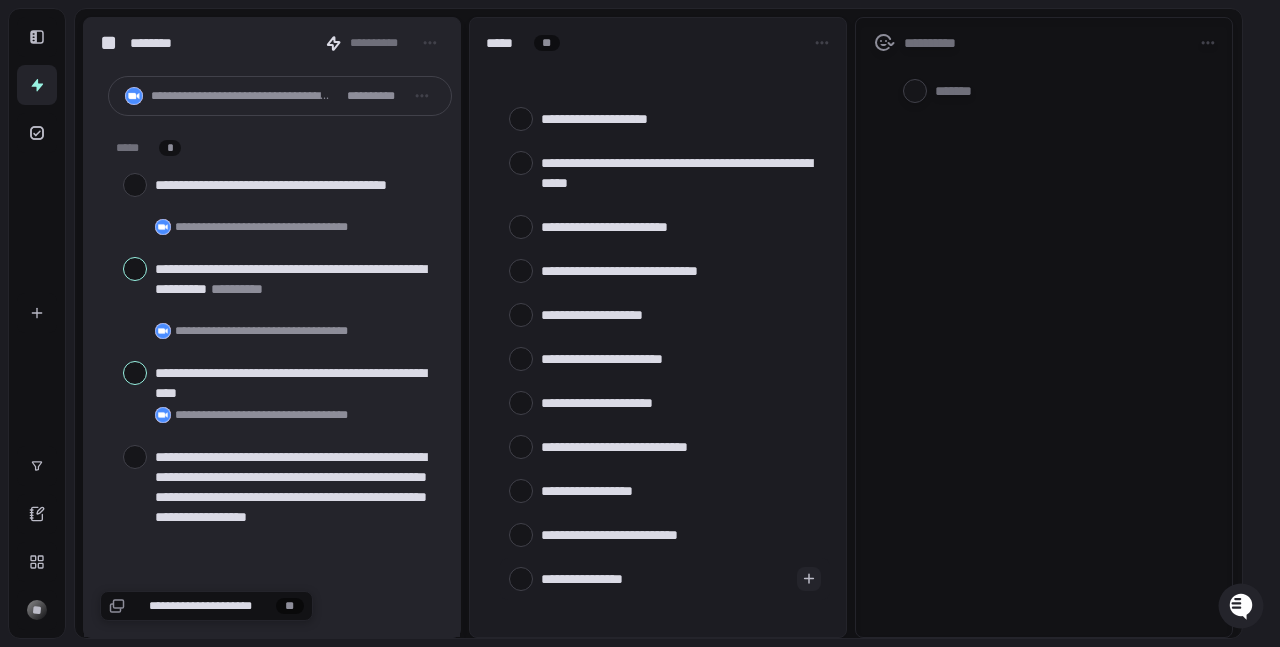 type 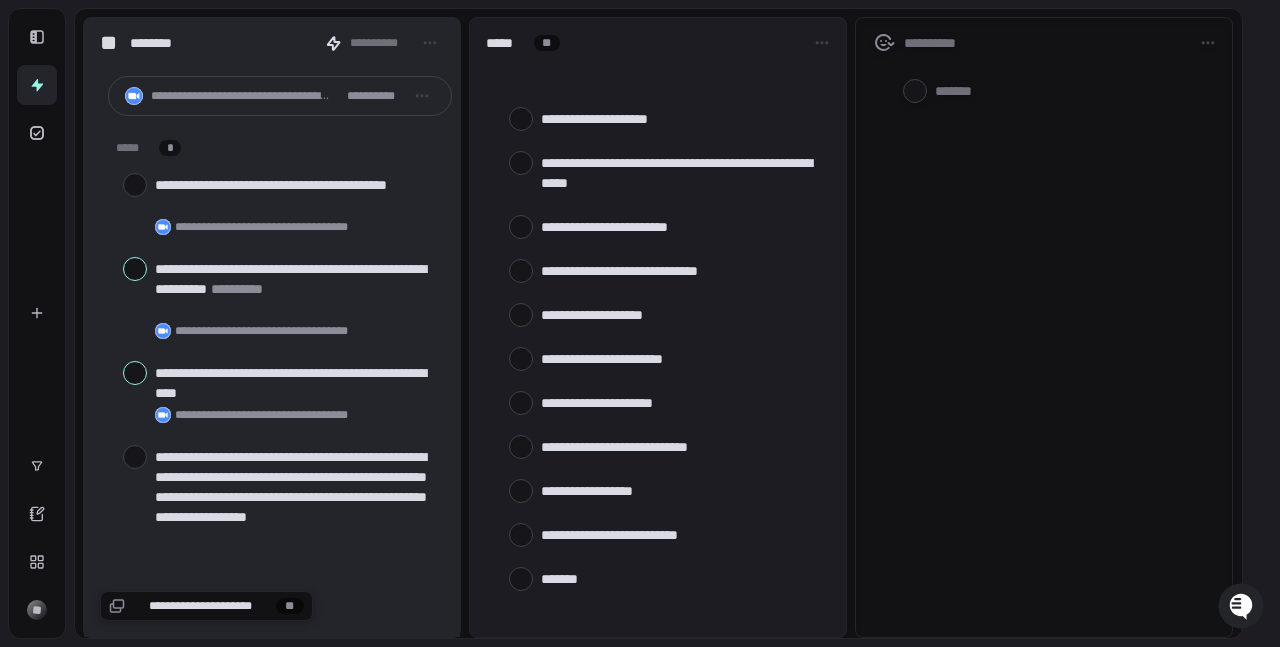 scroll, scrollTop: 78, scrollLeft: 0, axis: vertical 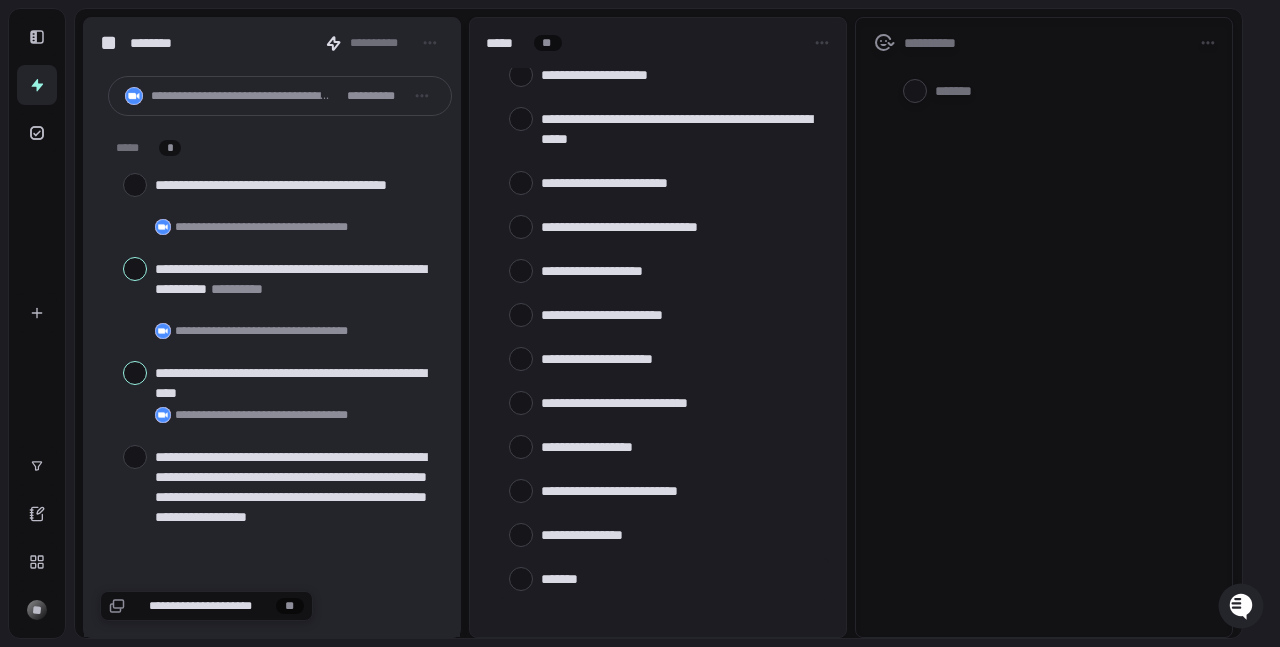 type on "*" 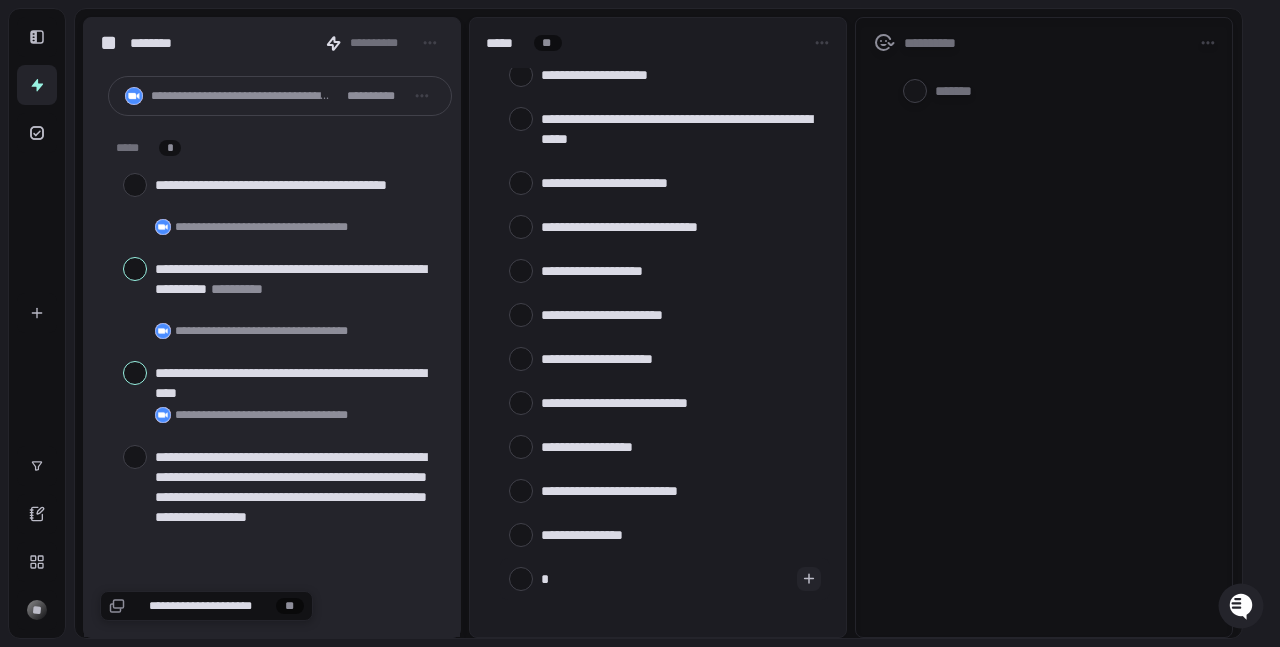 type on "**" 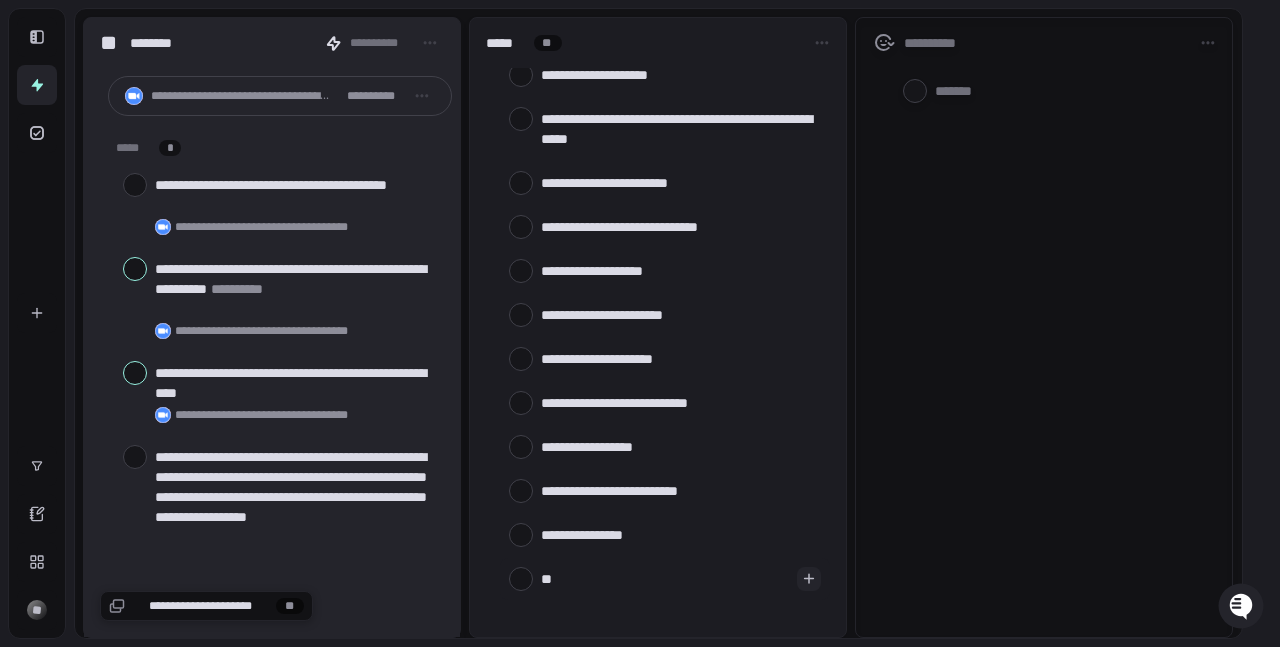 type on "***" 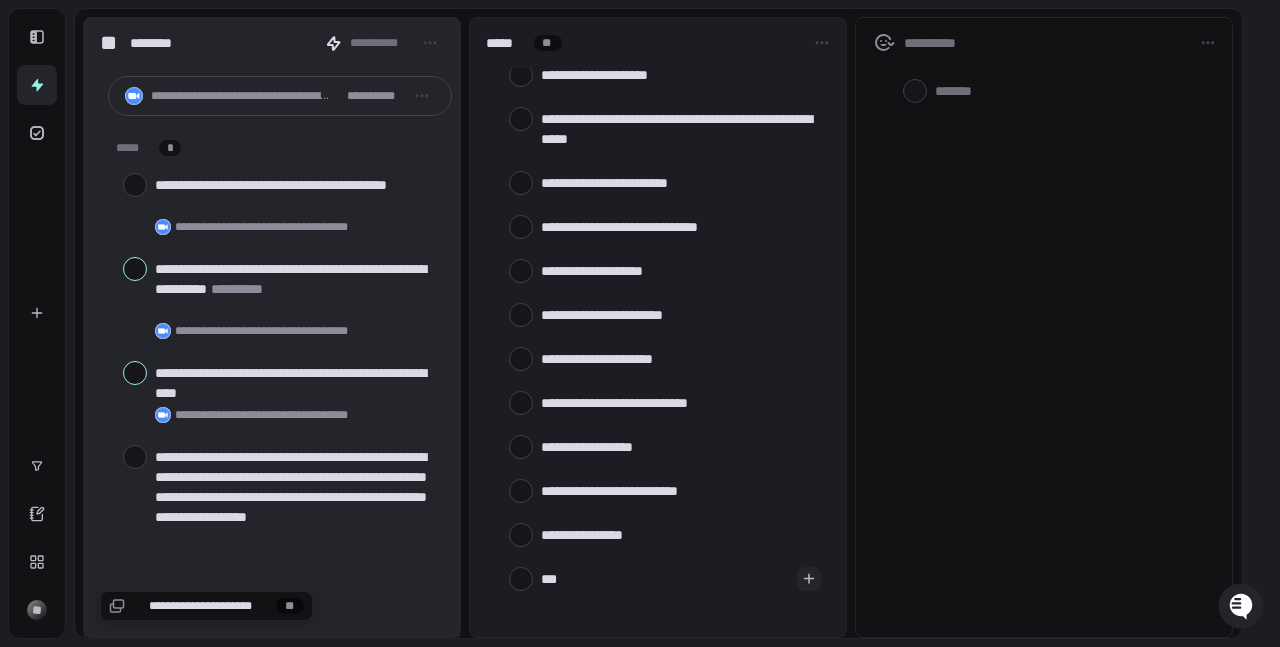 type on "****" 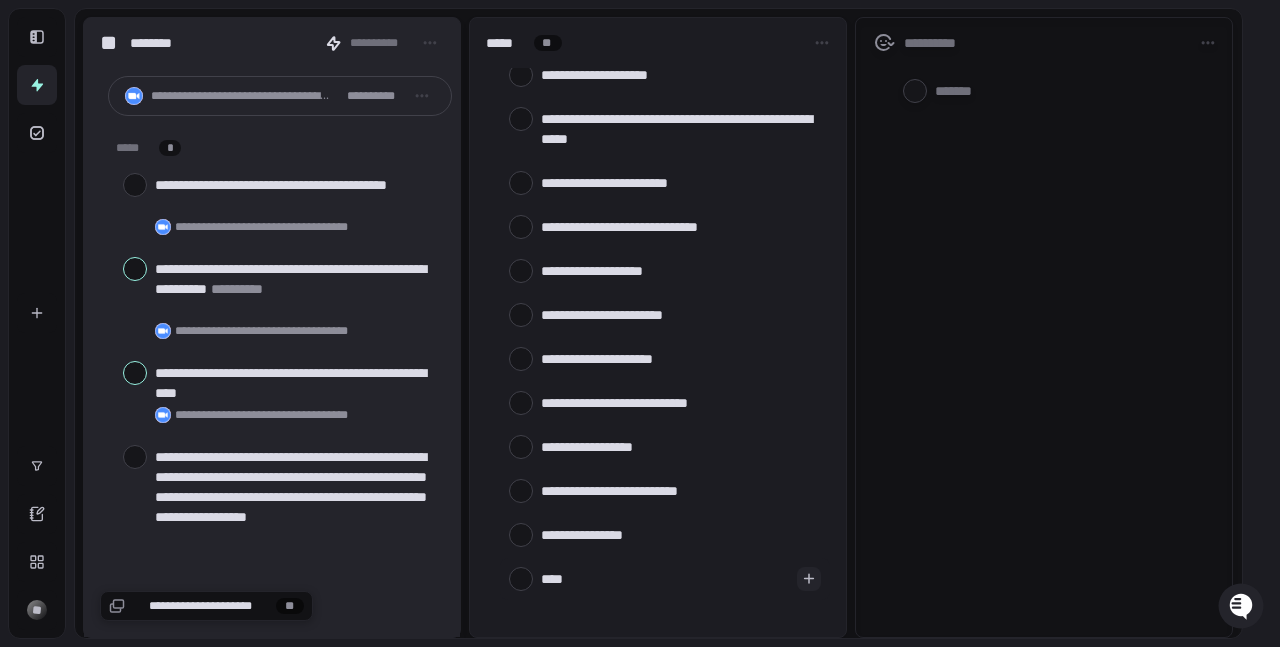 type on "*****" 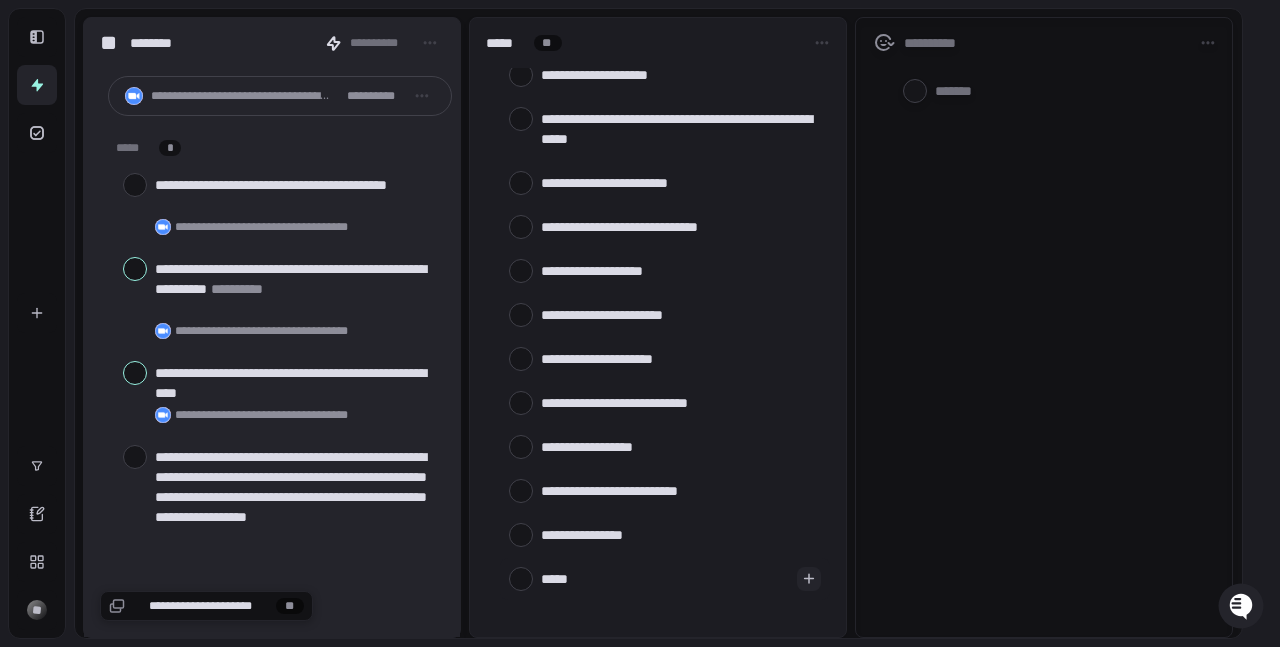 type on "******" 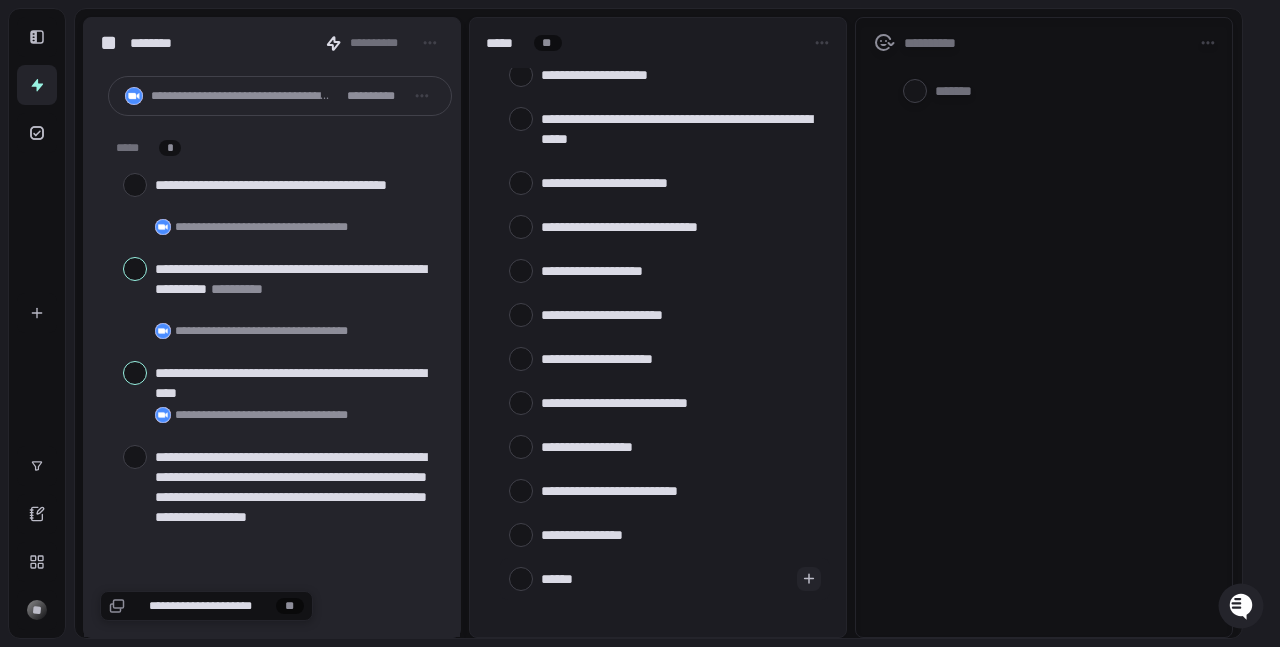 type on "*******" 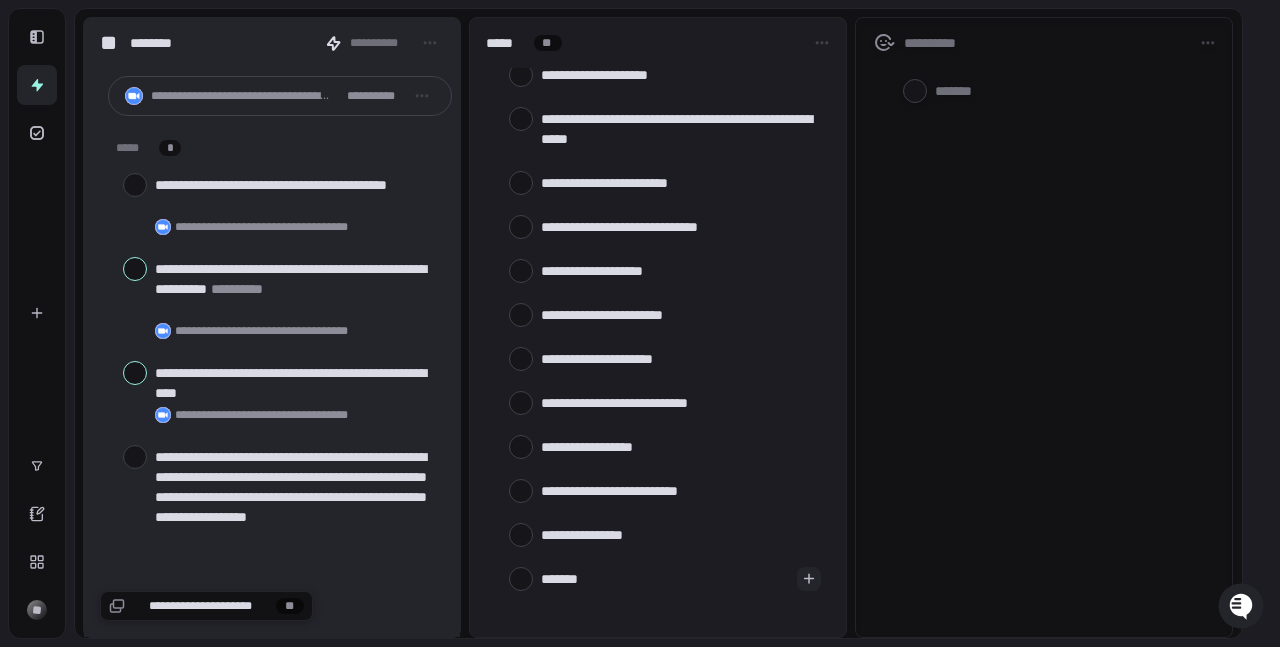 type on "********" 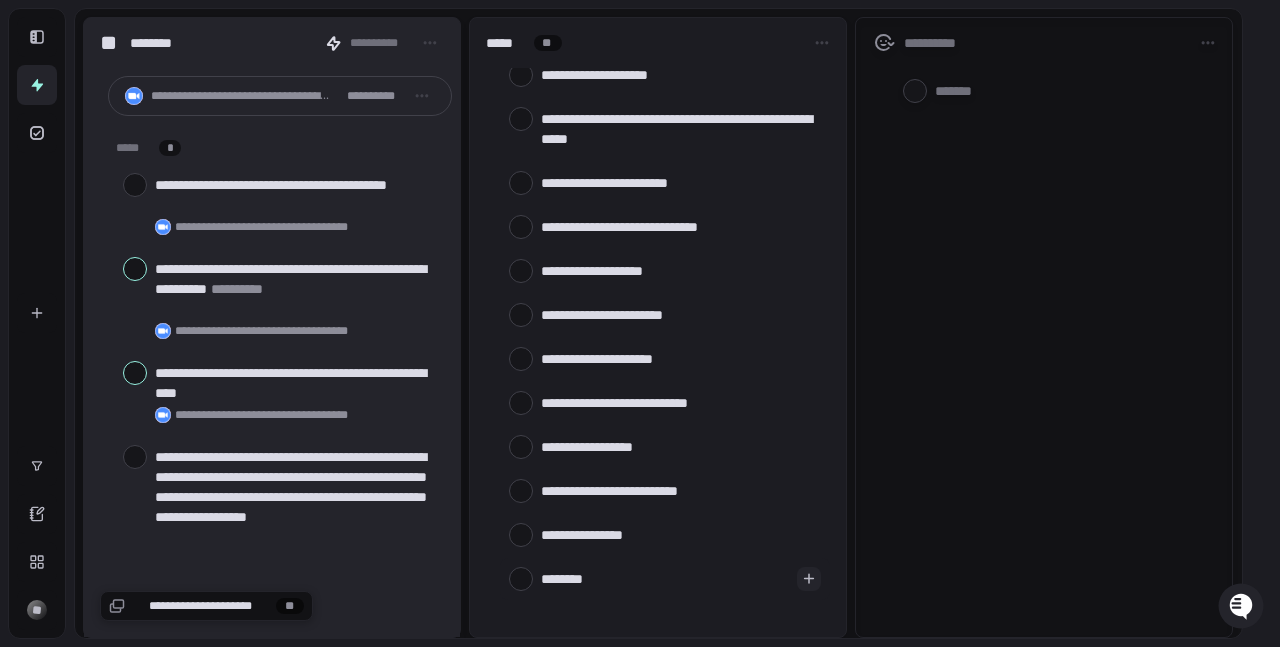 type on "*********" 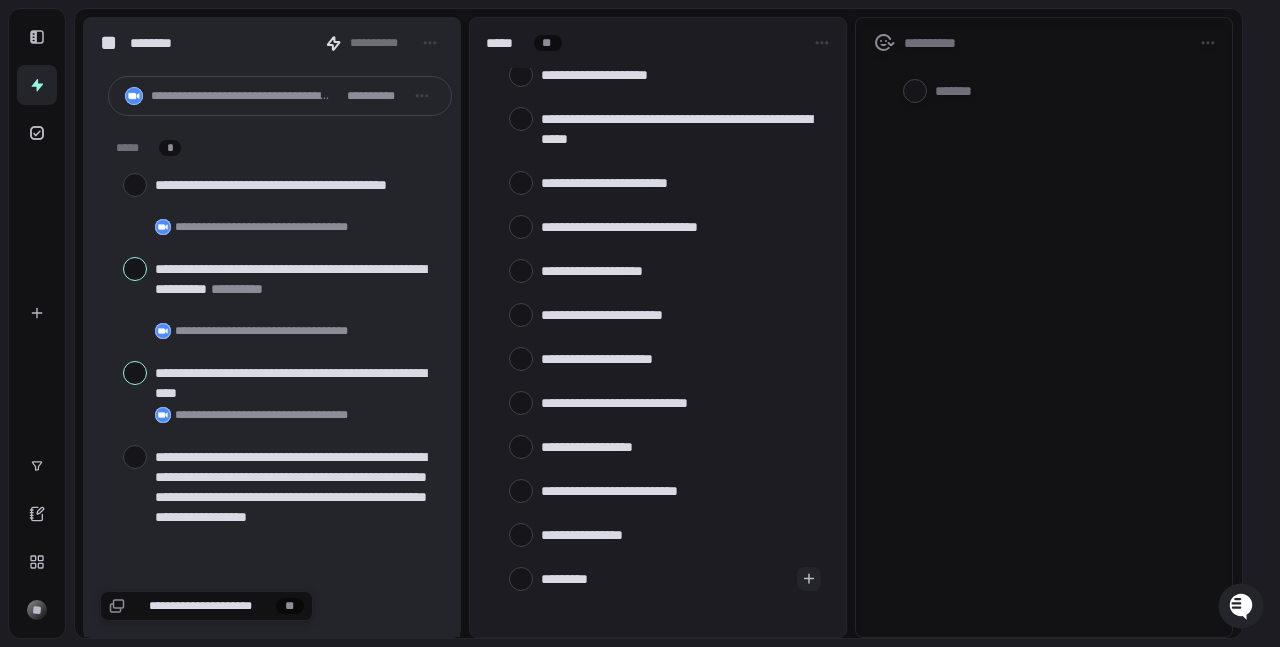 type on "*********" 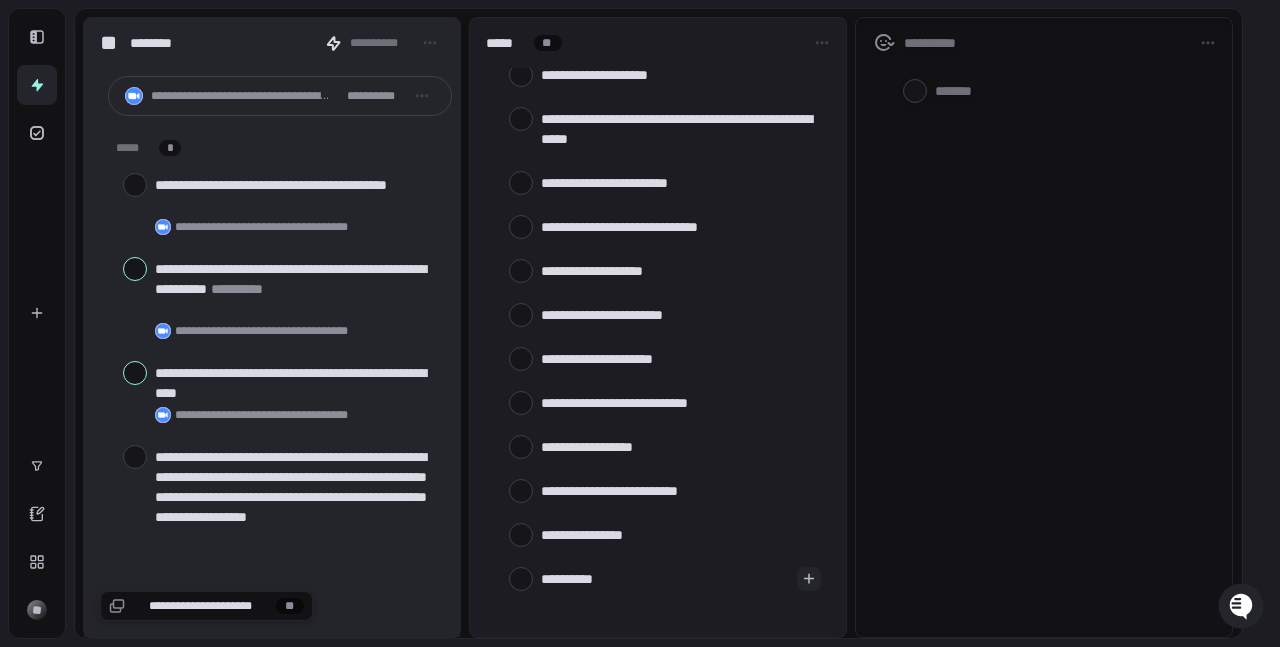 type on "**********" 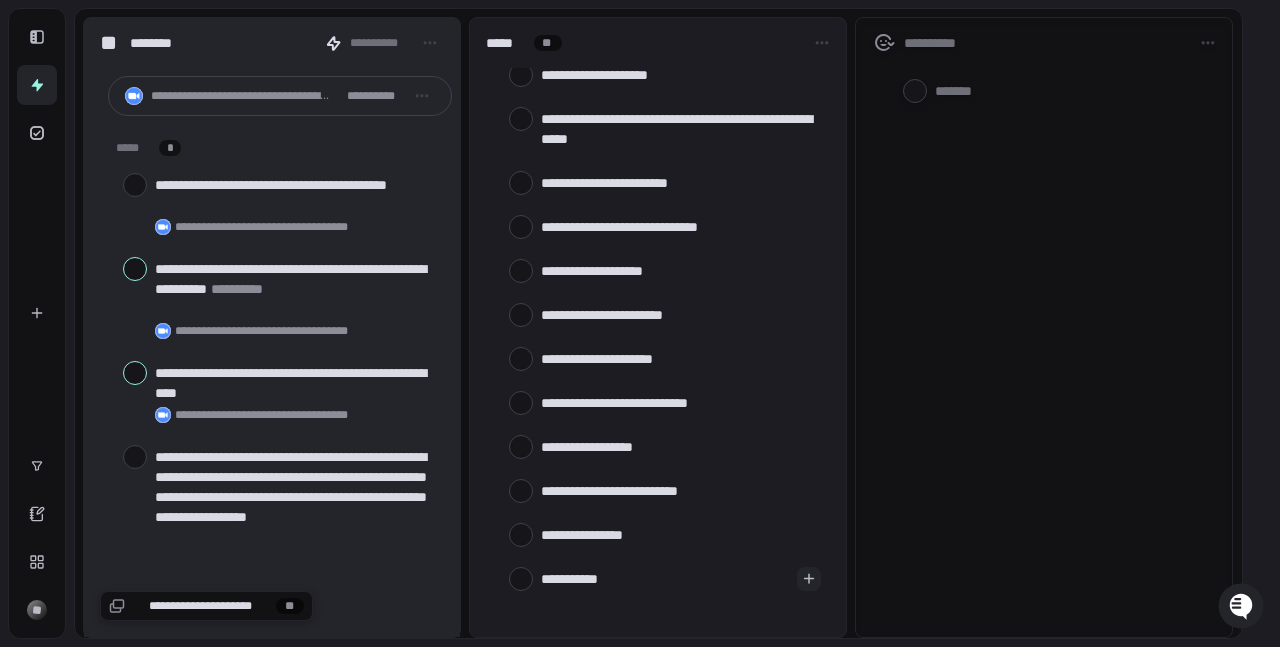type on "**********" 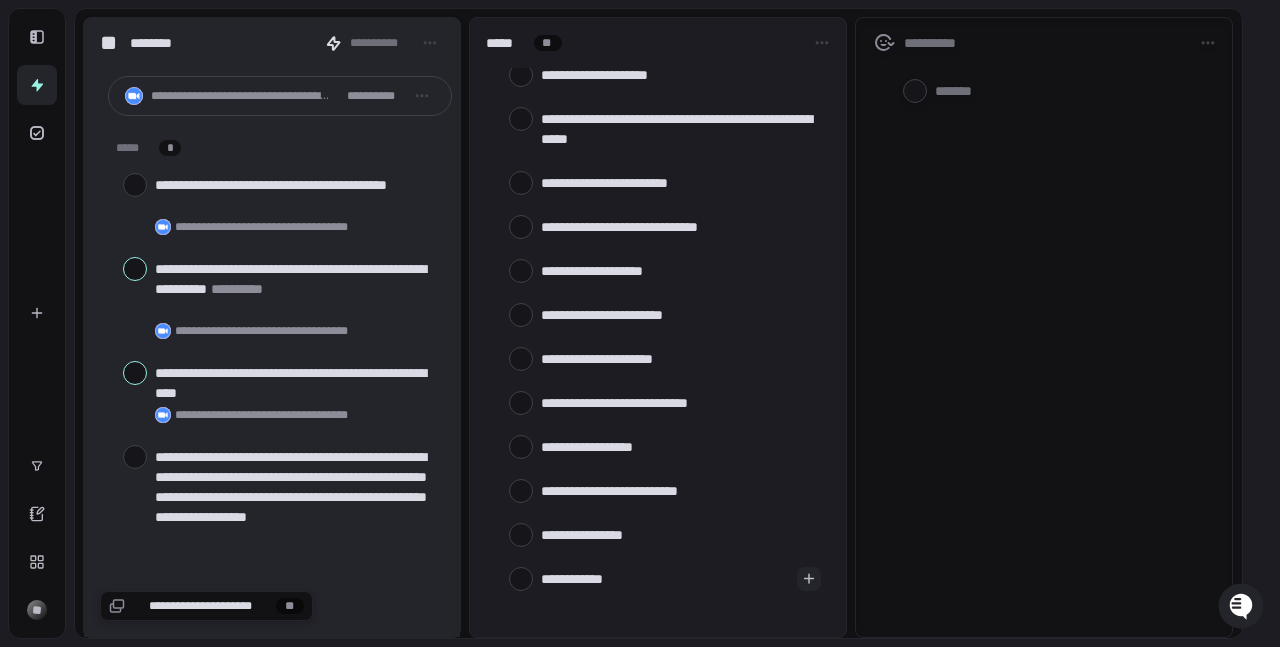 type on "**********" 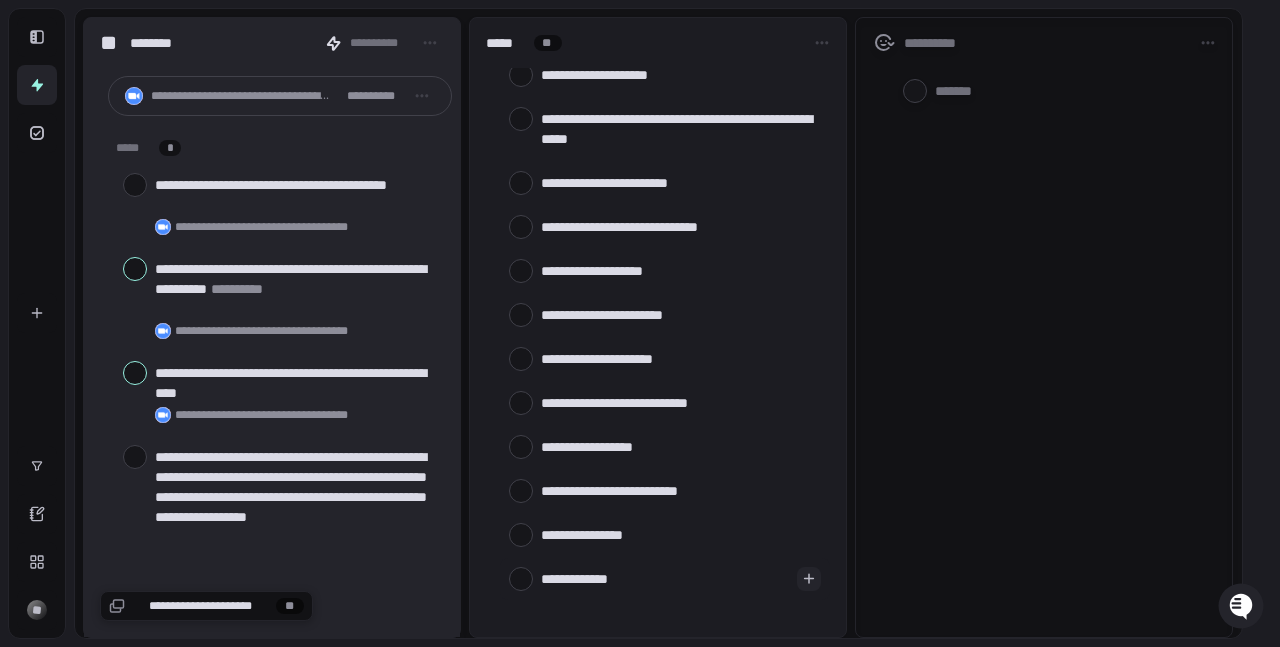 type on "**********" 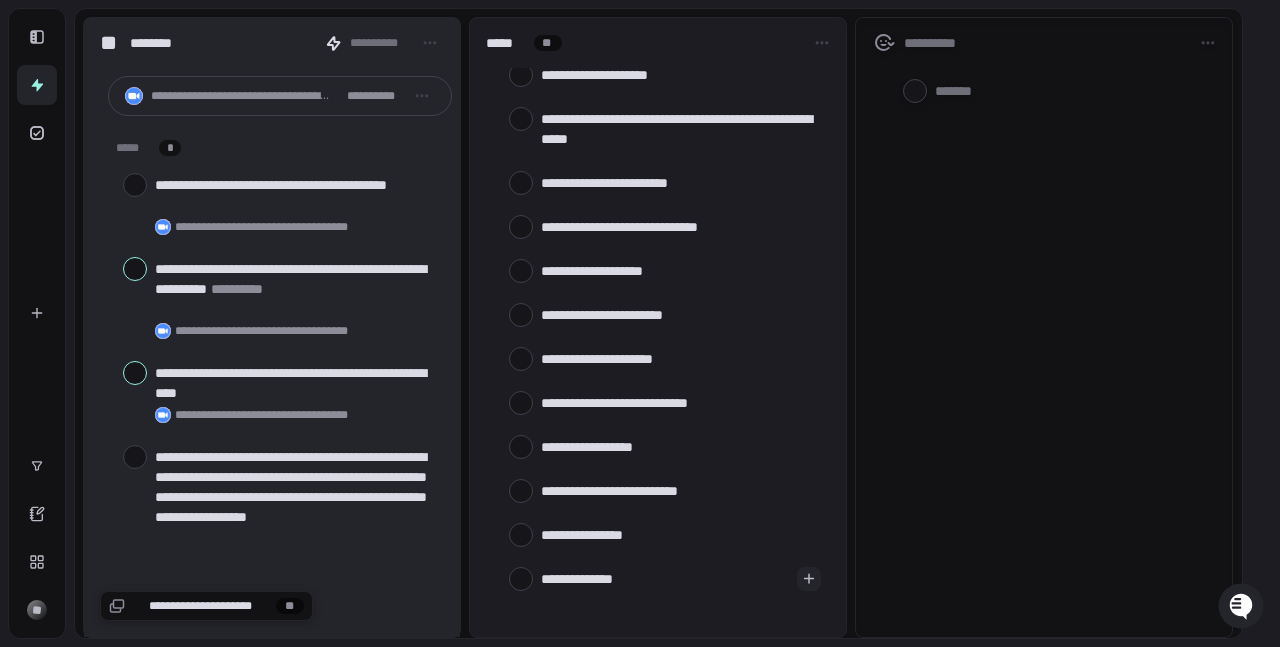 type on "**********" 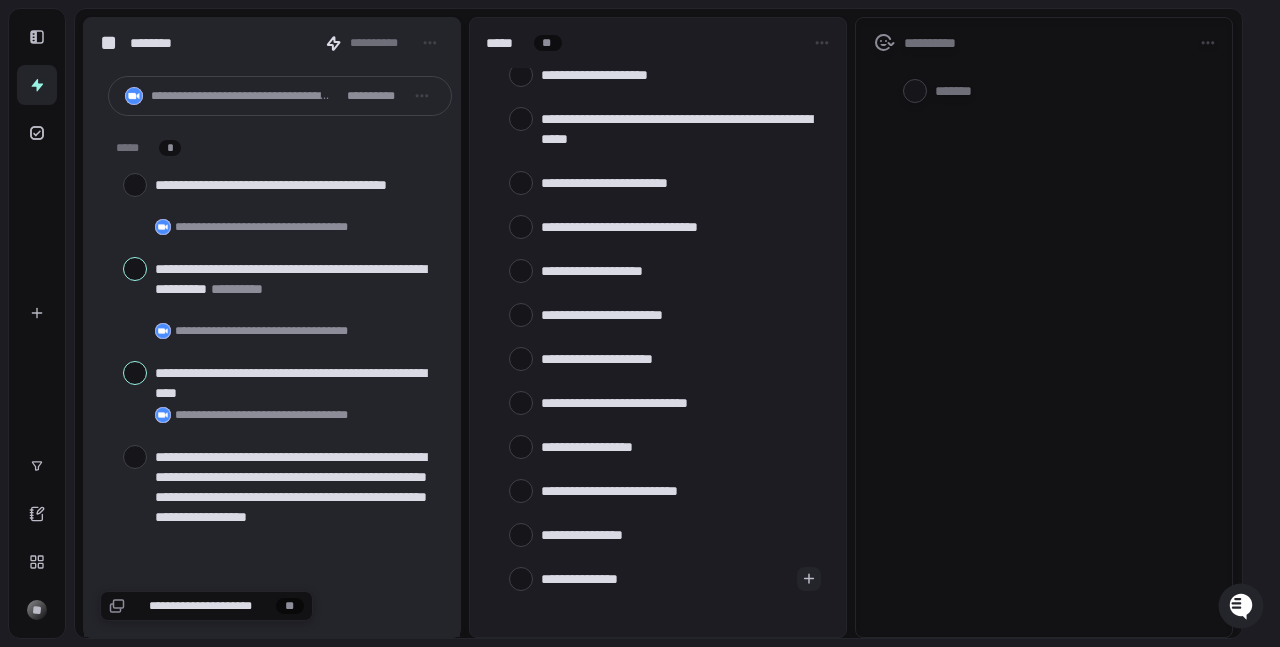 type on "**********" 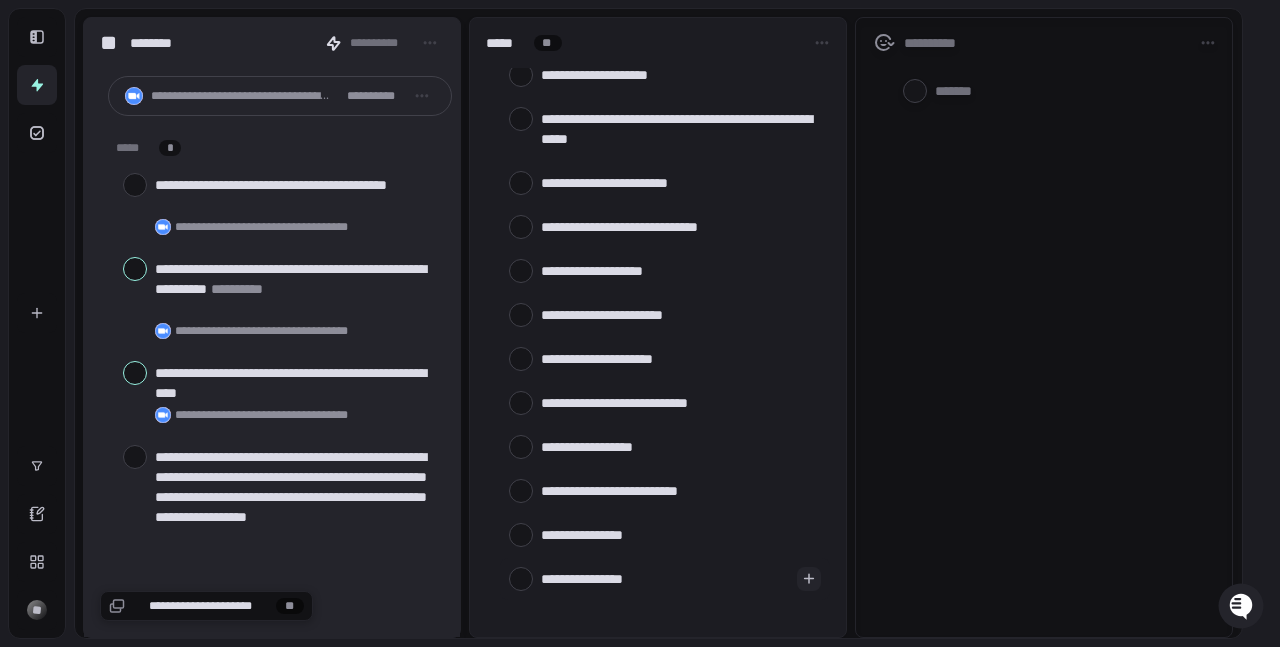 type on "**********" 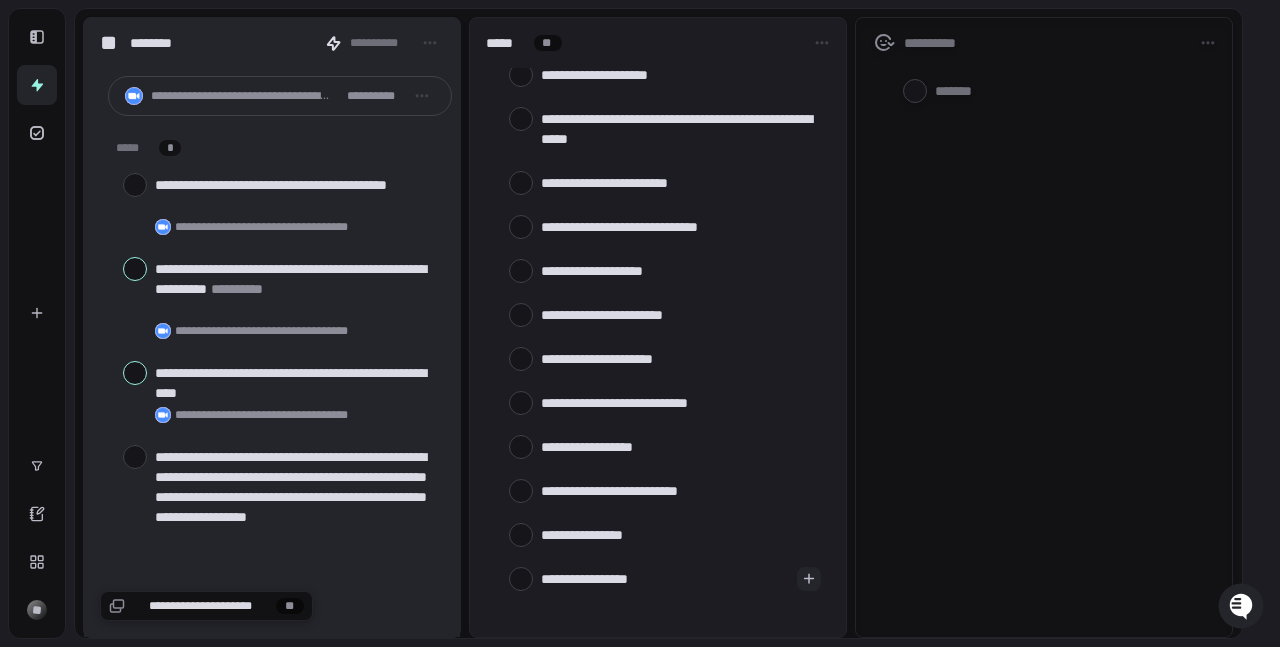type 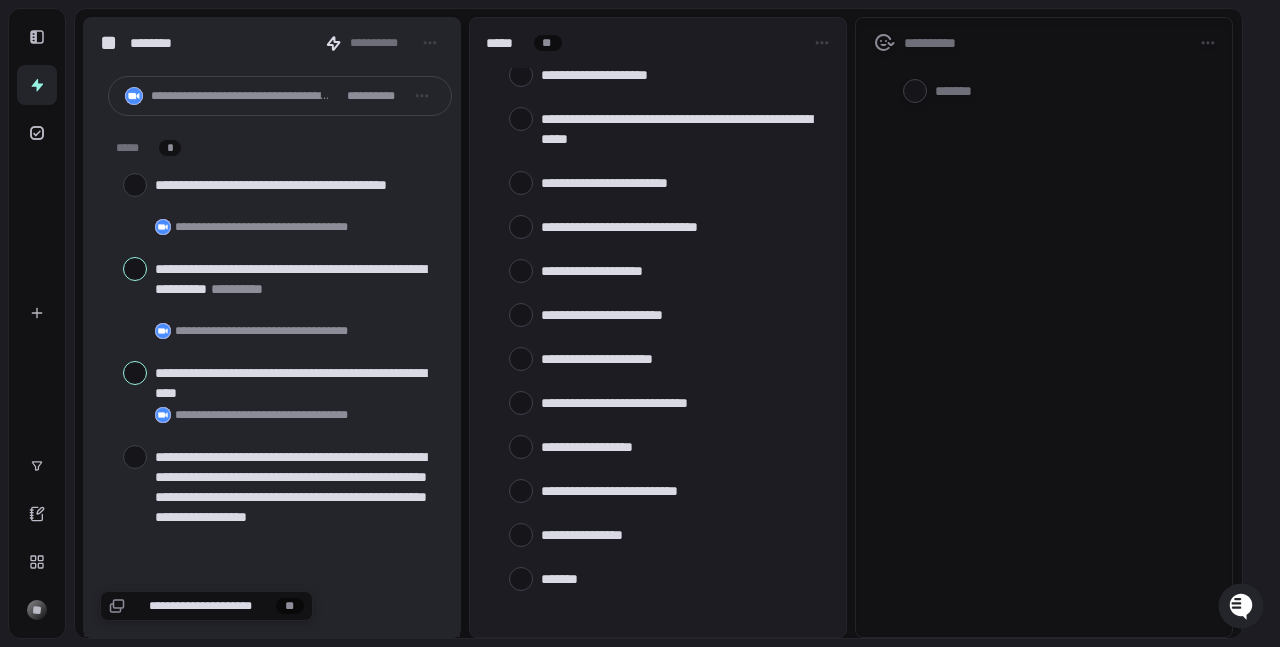 scroll, scrollTop: 122, scrollLeft: 0, axis: vertical 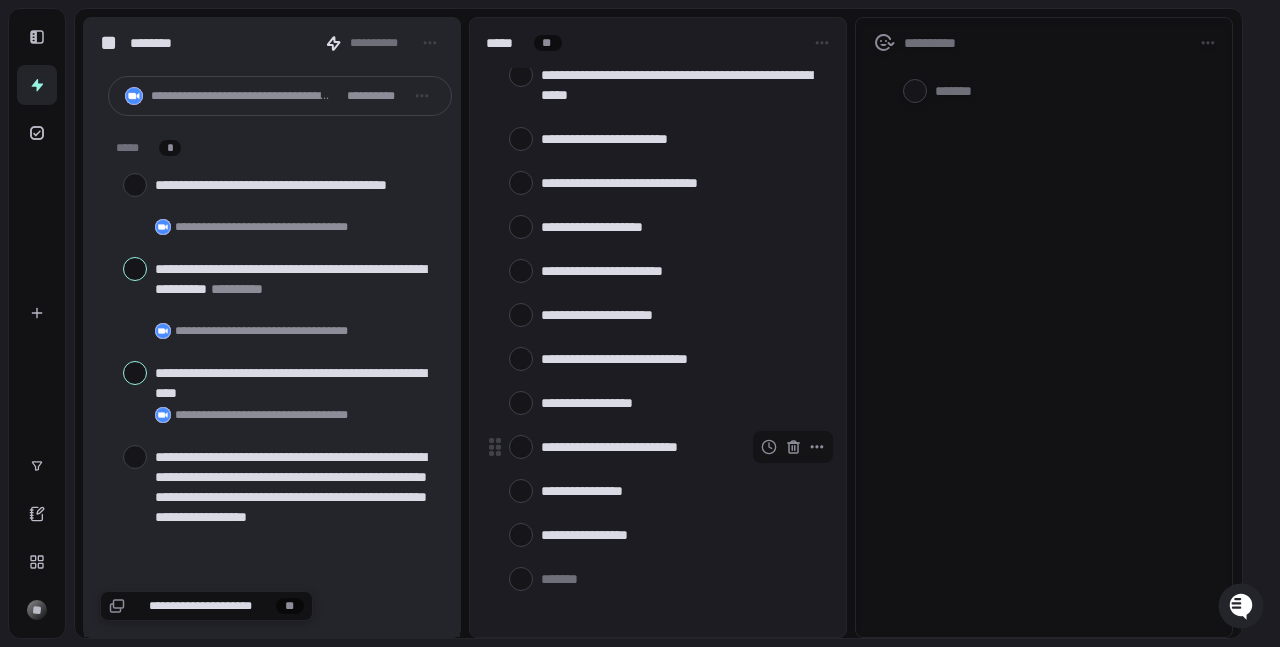 click on "**********" at bounding box center [681, 447] 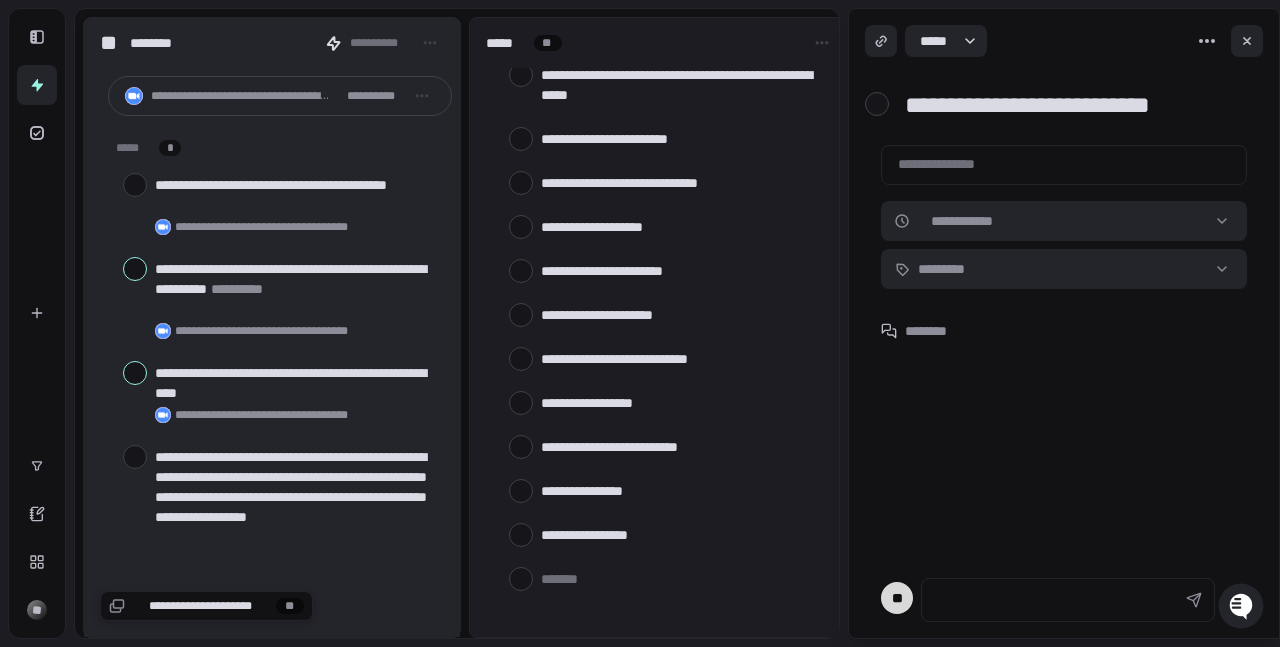 drag, startPoint x: 1117, startPoint y: 104, endPoint x: 1025, endPoint y: 106, distance: 92.021736 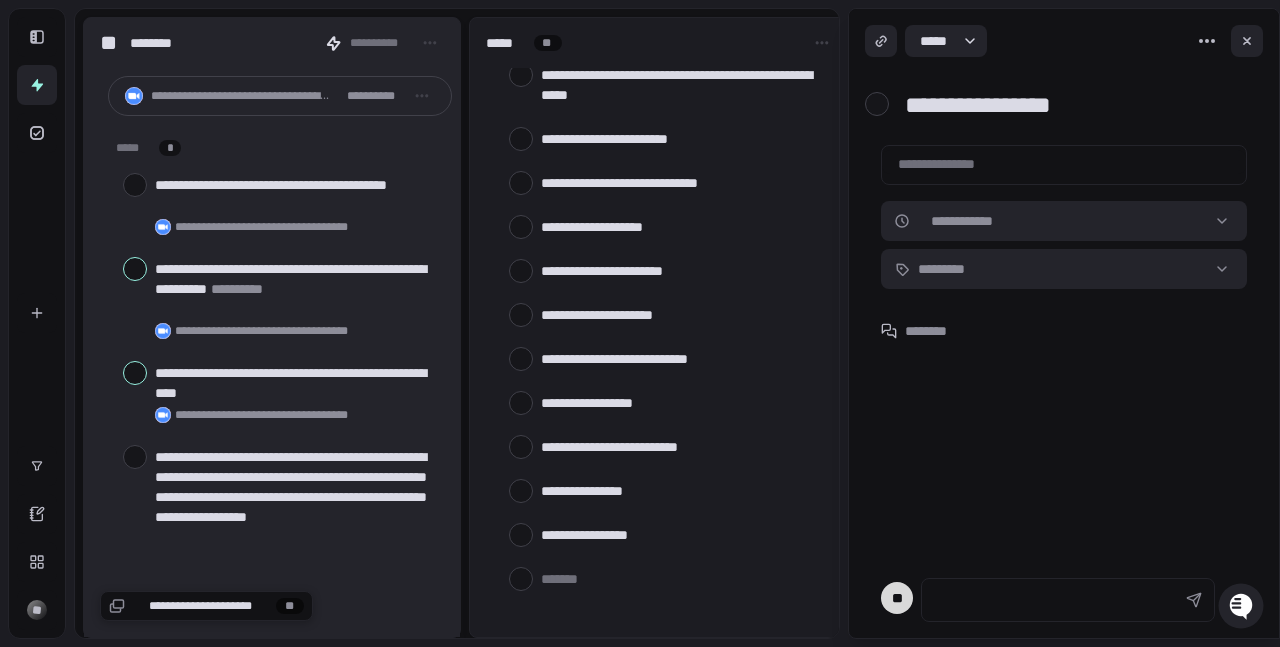type on "**********" 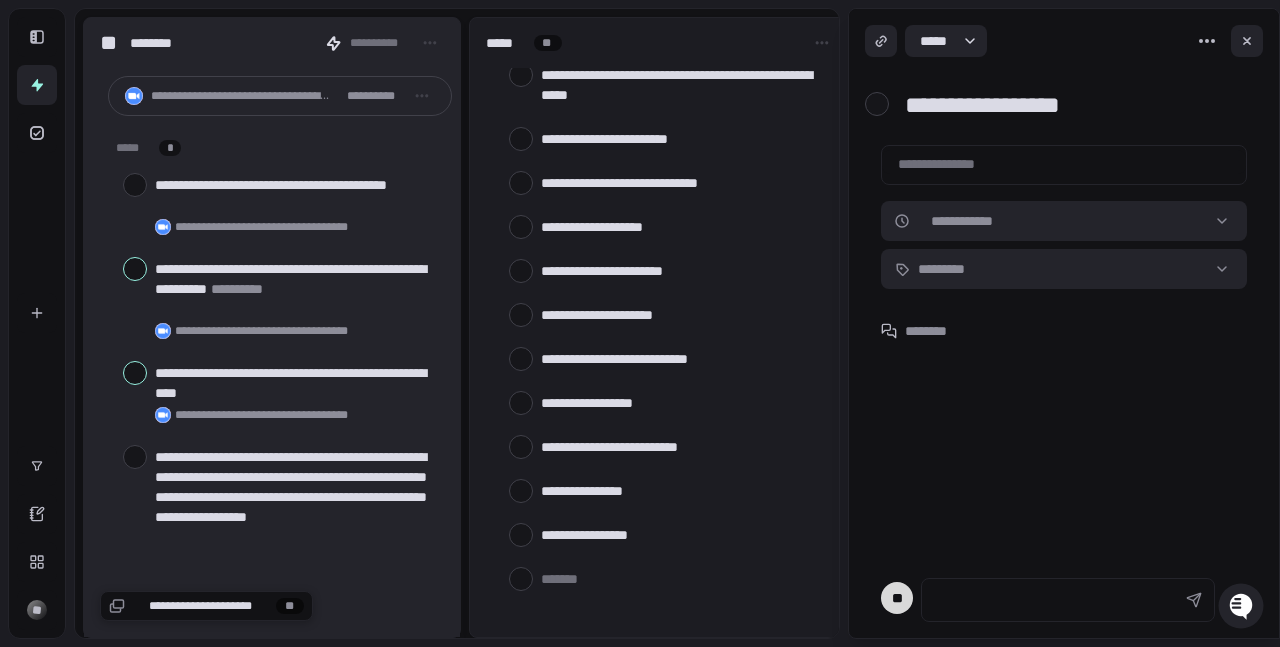 type on "*" 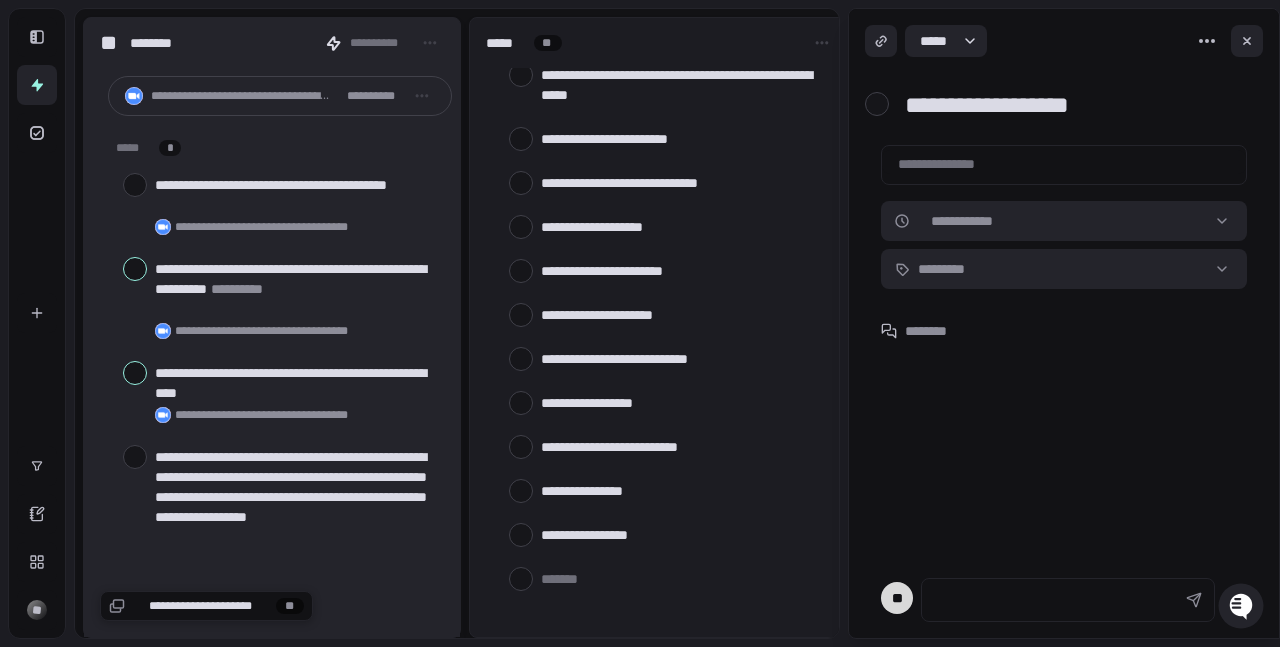 type on "*" 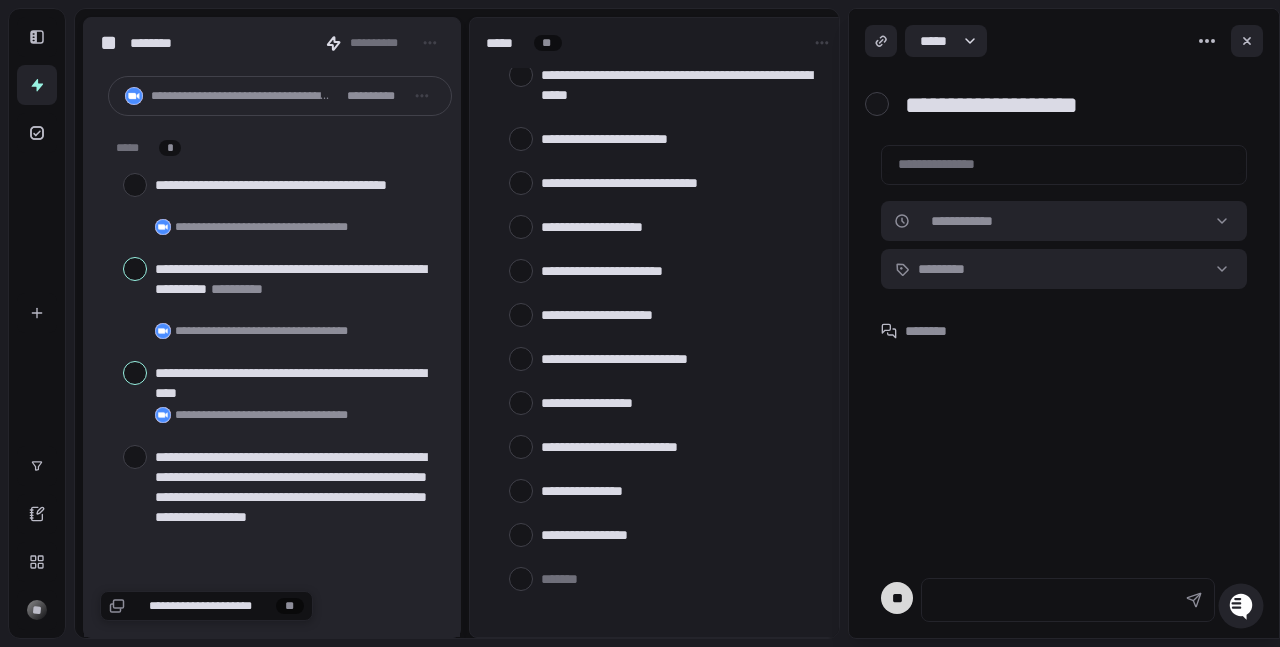 type on "**********" 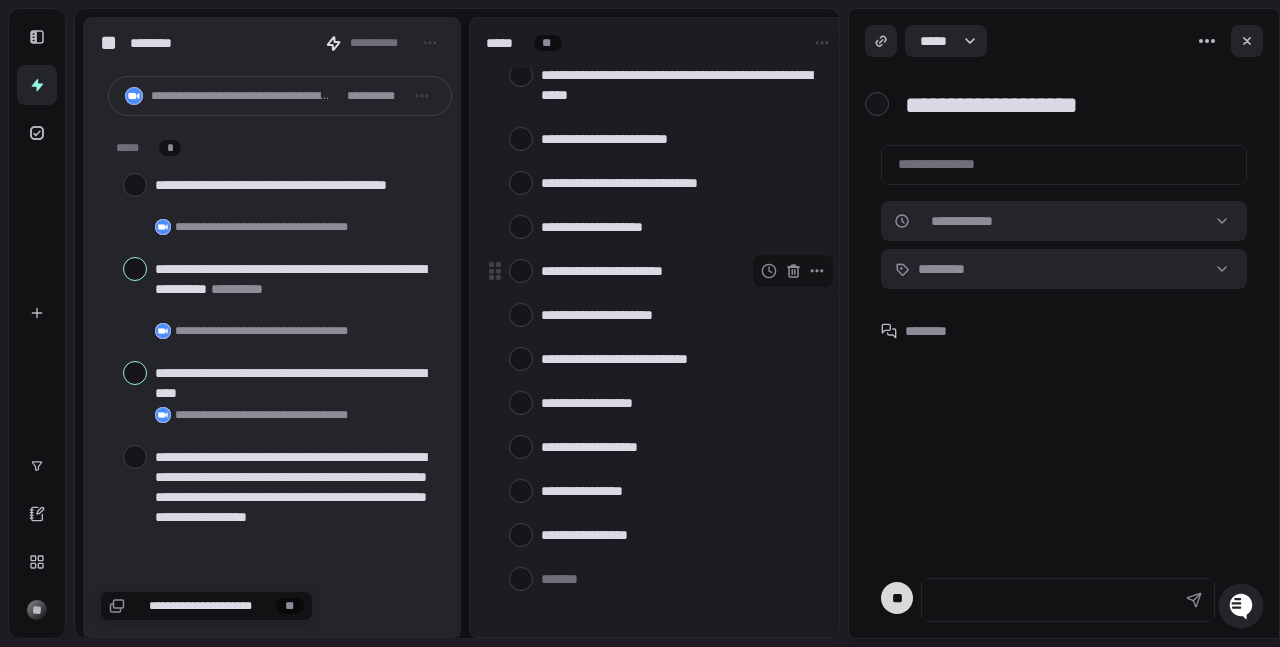 type on "*" 